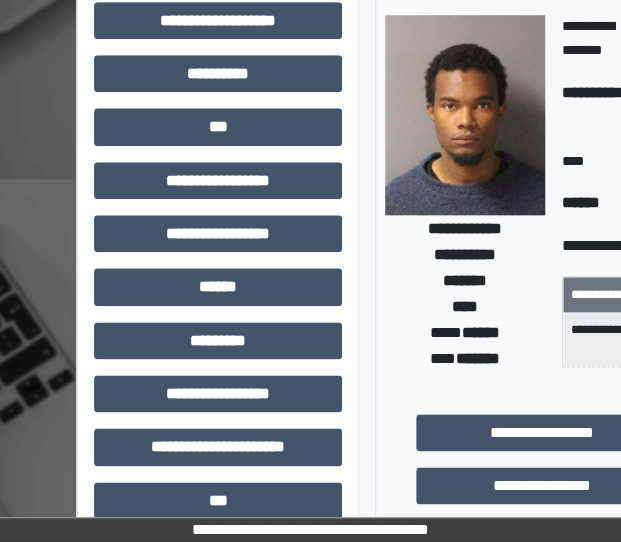 scroll, scrollTop: 377, scrollLeft: 0, axis: vertical 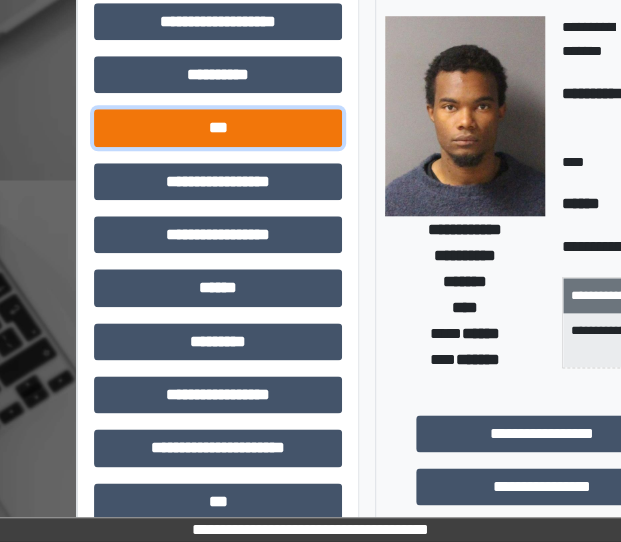 click on "***" at bounding box center [218, 127] 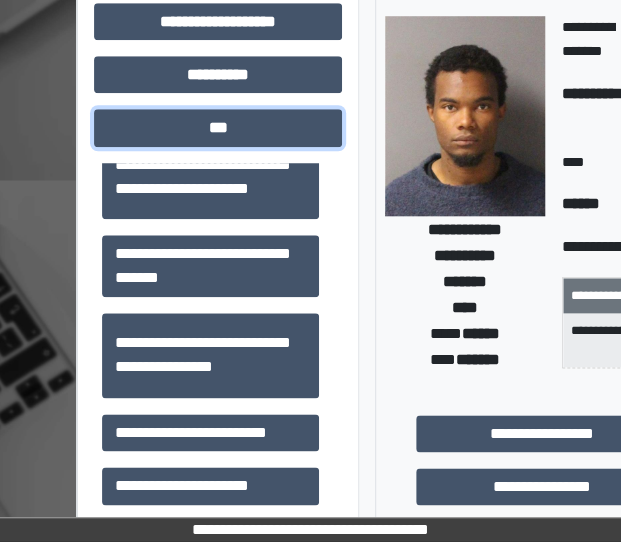 scroll, scrollTop: 0, scrollLeft: 0, axis: both 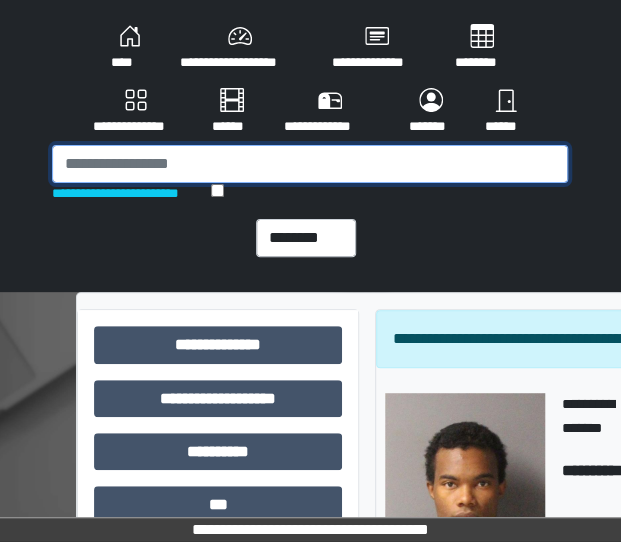 click at bounding box center (310, 164) 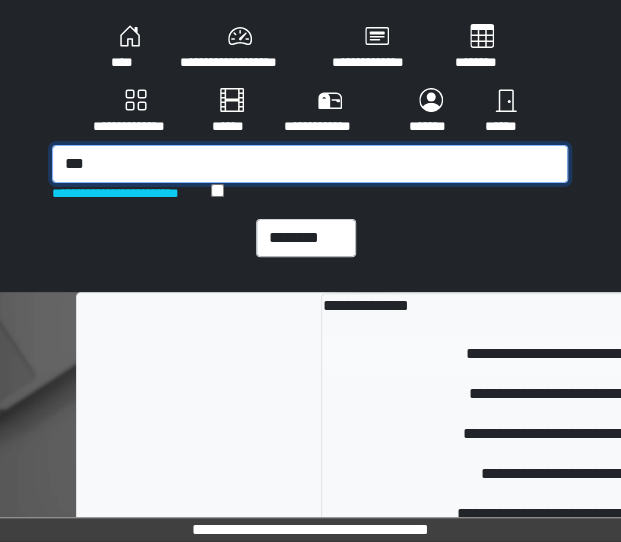 type on "***" 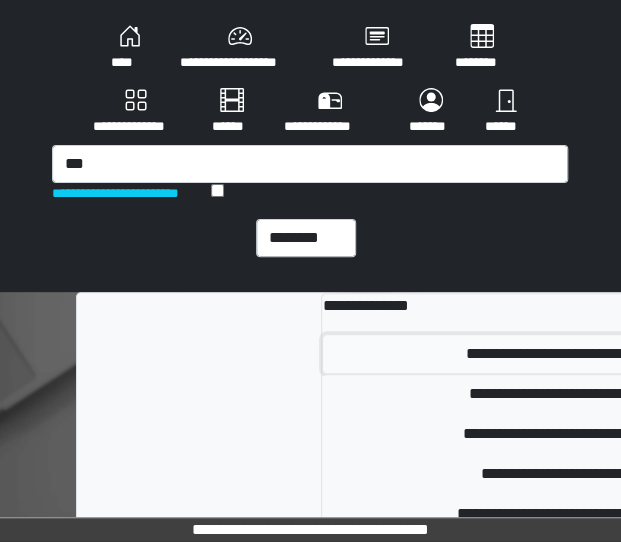 click on "**********" at bounding box center (667, 354) 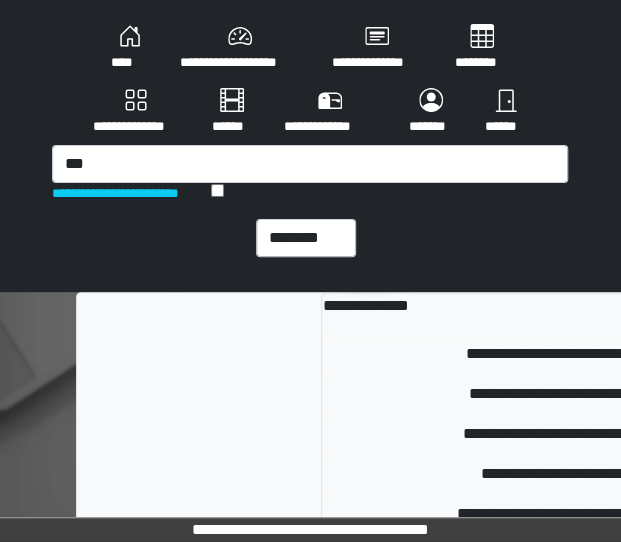 type 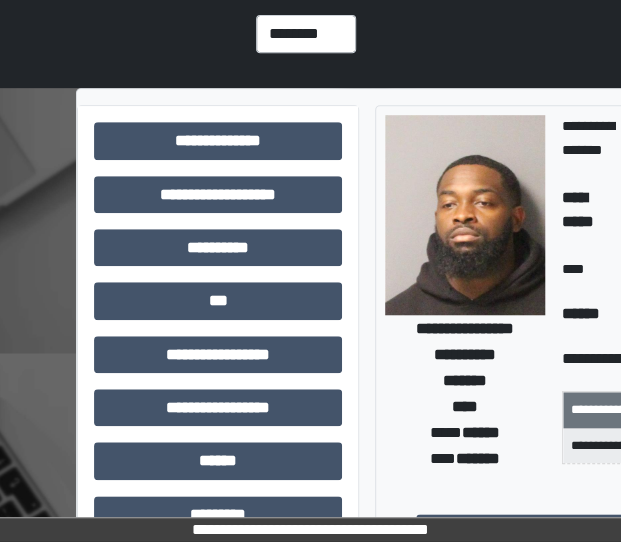 scroll, scrollTop: 200, scrollLeft: 0, axis: vertical 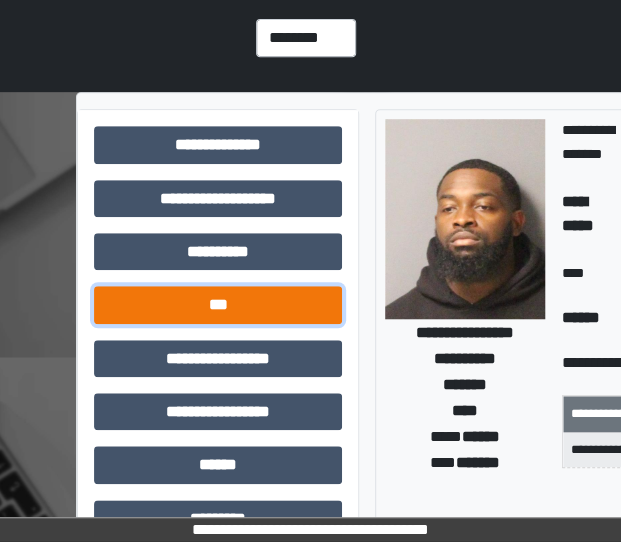 click on "***" at bounding box center [218, 304] 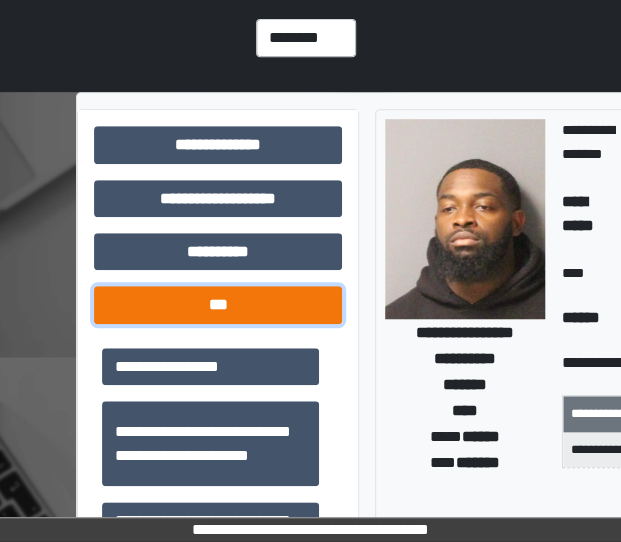 scroll, scrollTop: 650, scrollLeft: 0, axis: vertical 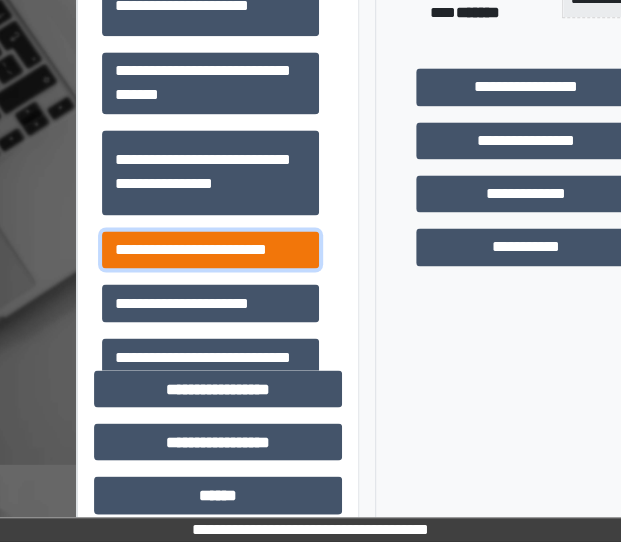 click on "**********" at bounding box center [210, 249] 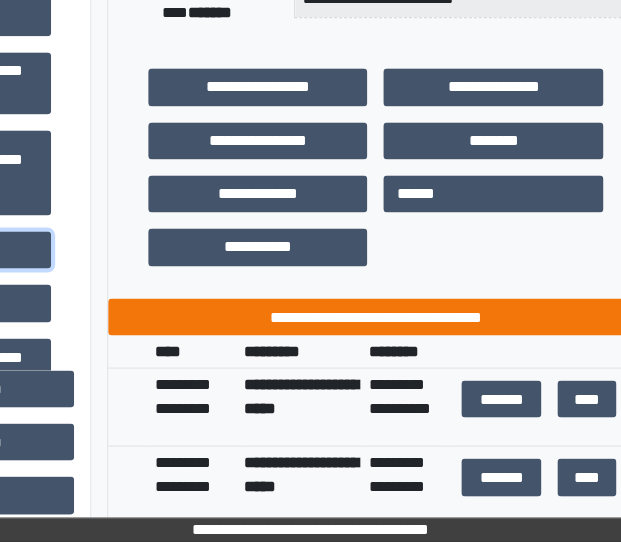 scroll, scrollTop: 650, scrollLeft: 291, axis: both 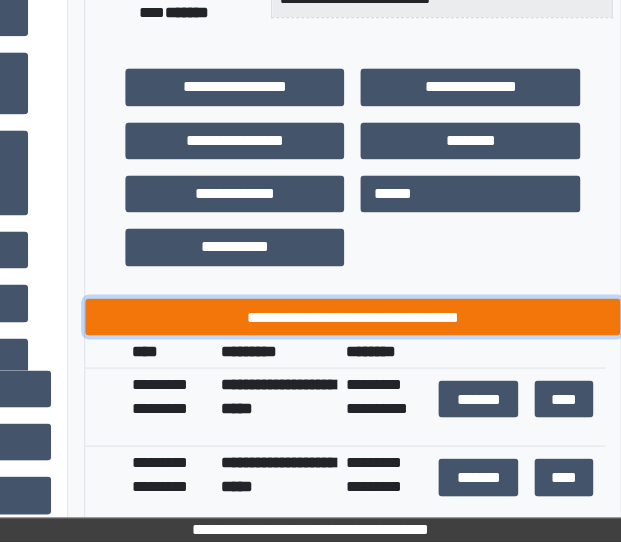 click on "**********" at bounding box center [353, 316] 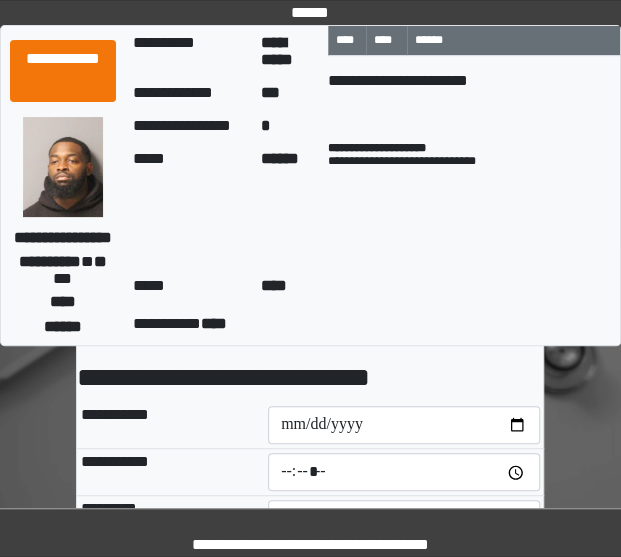 scroll, scrollTop: 30, scrollLeft: 0, axis: vertical 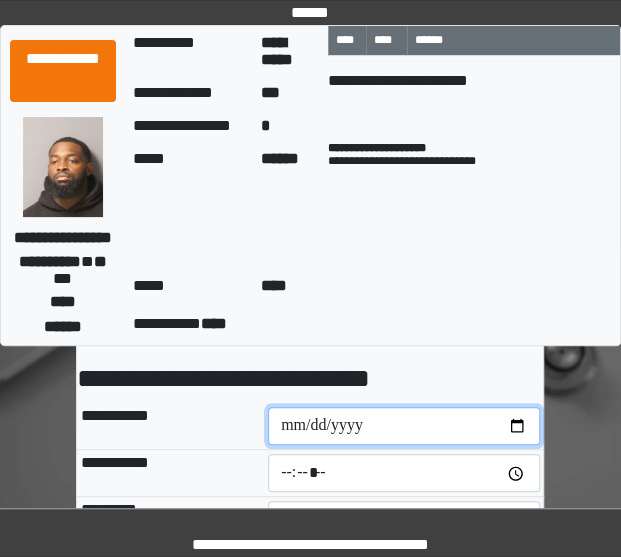 click at bounding box center (404, 426) 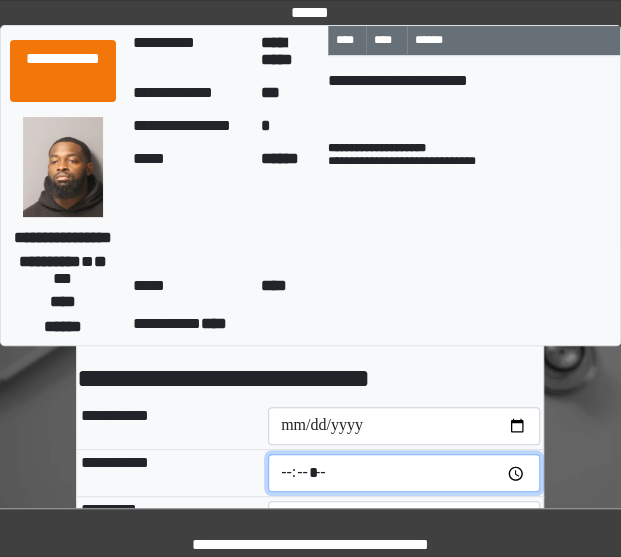 click at bounding box center (404, 473) 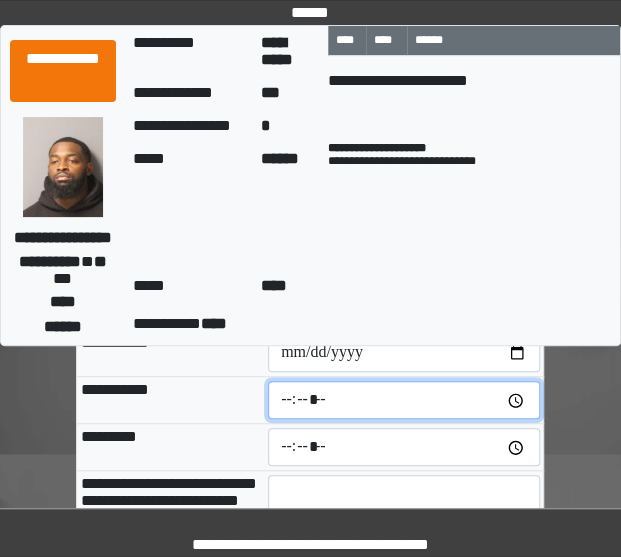scroll, scrollTop: 102, scrollLeft: 0, axis: vertical 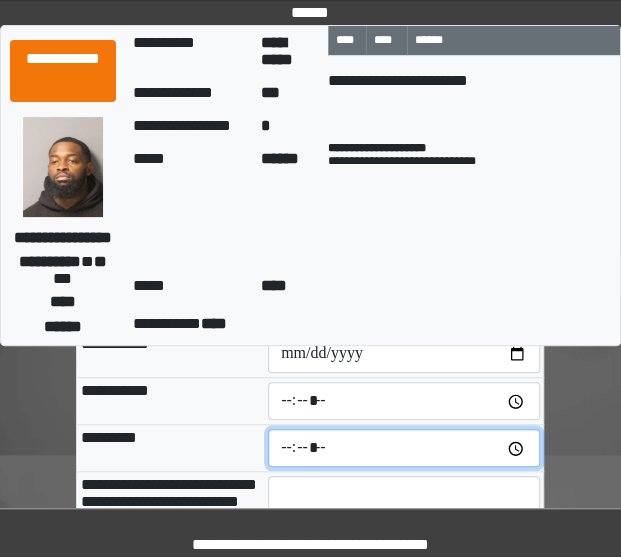 click at bounding box center [404, 448] 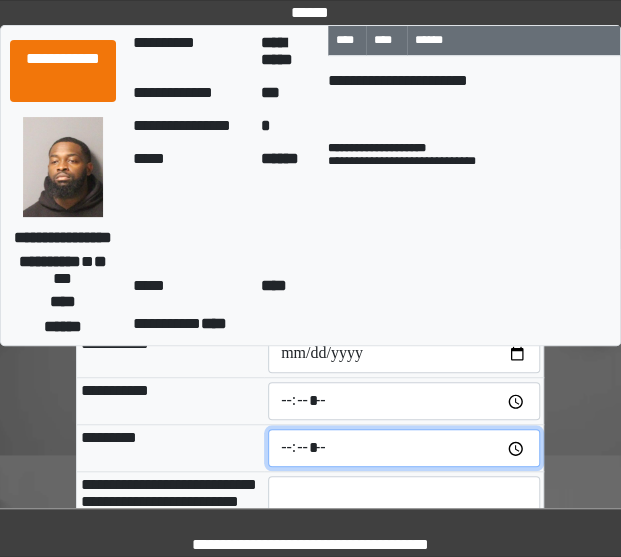 type on "*****" 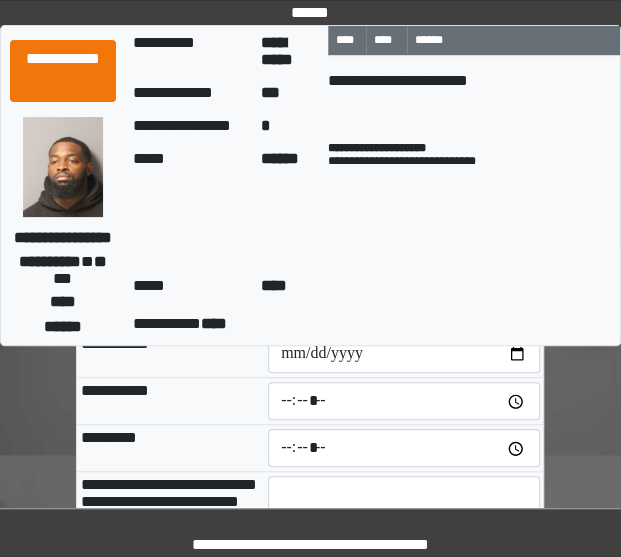 click on "**********" at bounding box center (474, 243) 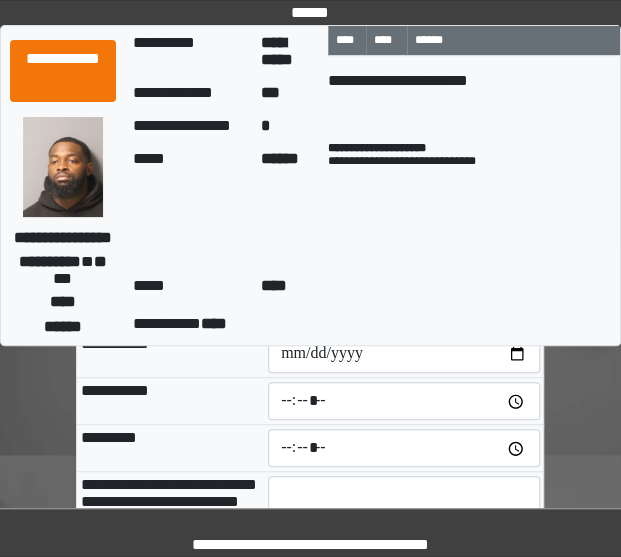 click on "*********" at bounding box center [170, 448] 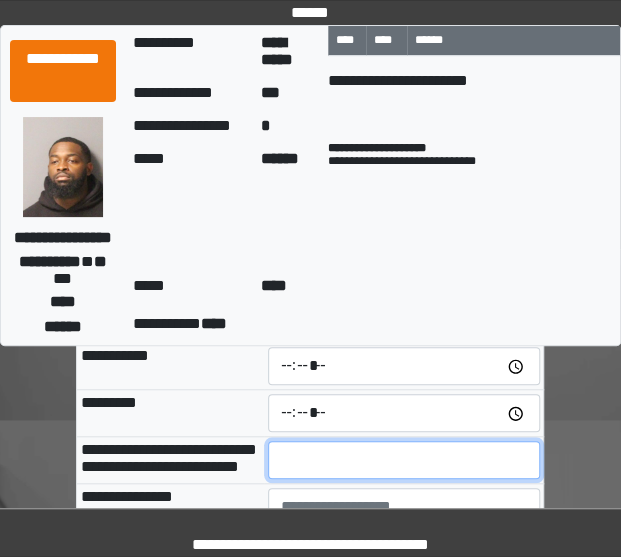 click at bounding box center (404, 460) 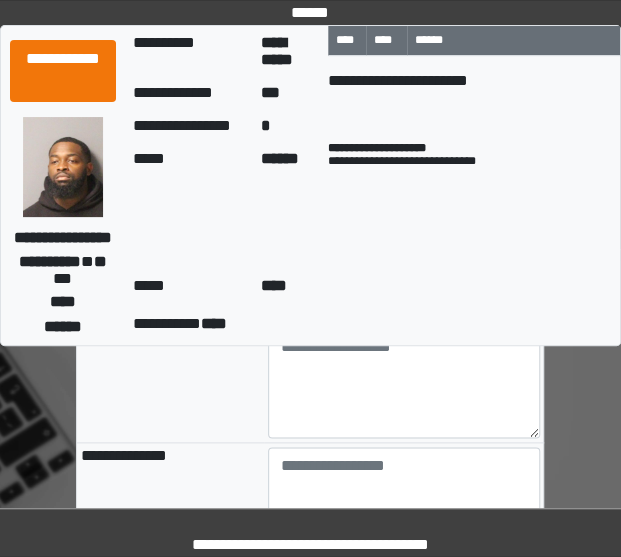 type on "**" 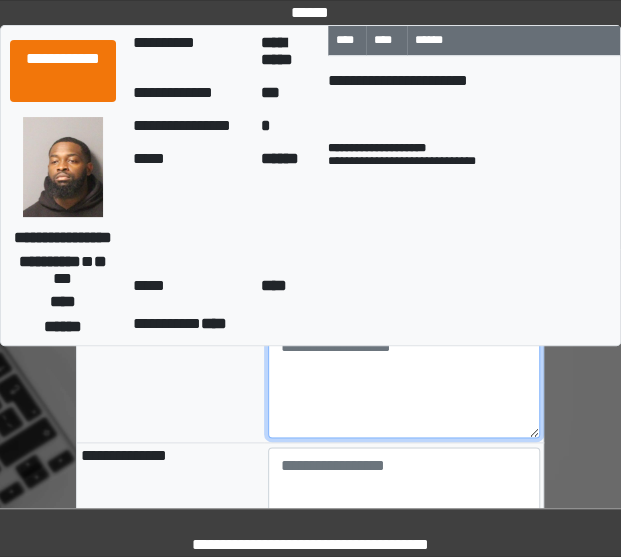 click at bounding box center (404, 383) 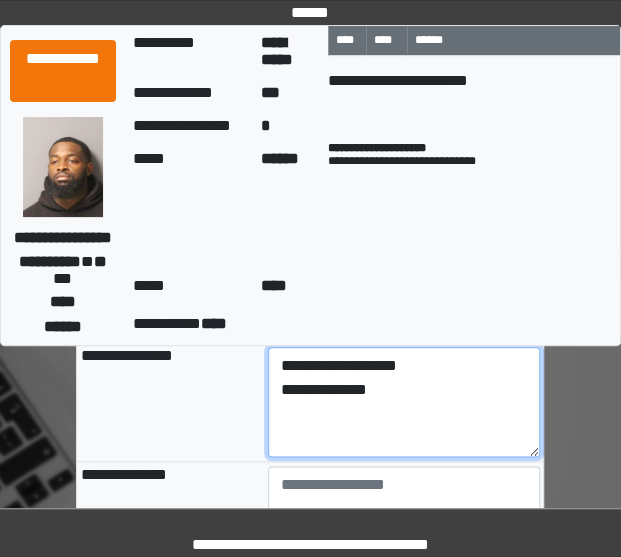 scroll, scrollTop: 406, scrollLeft: 0, axis: vertical 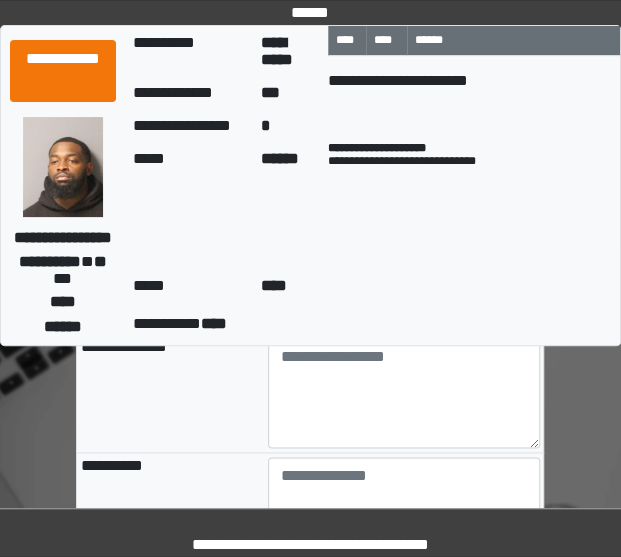 type on "**********" 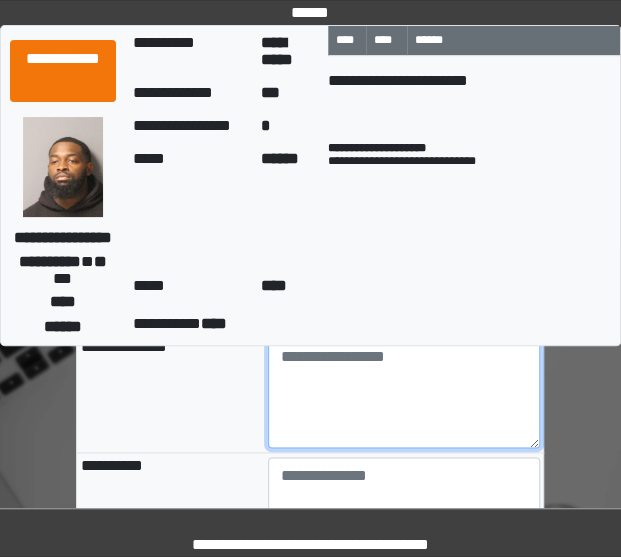 click at bounding box center [404, 393] 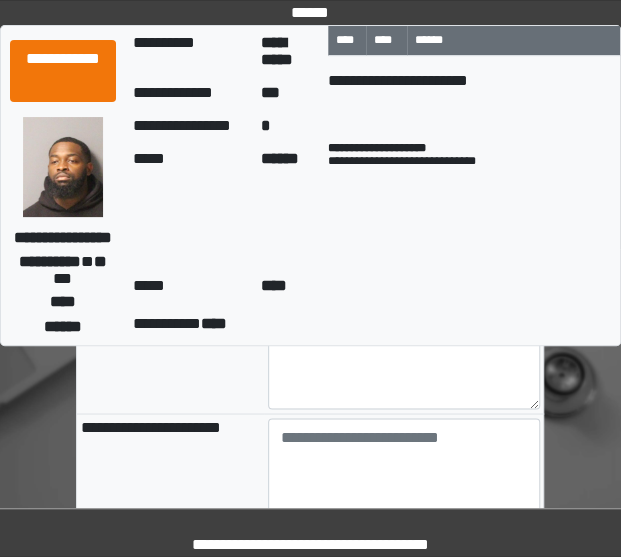 scroll, scrollTop: 671, scrollLeft: 0, axis: vertical 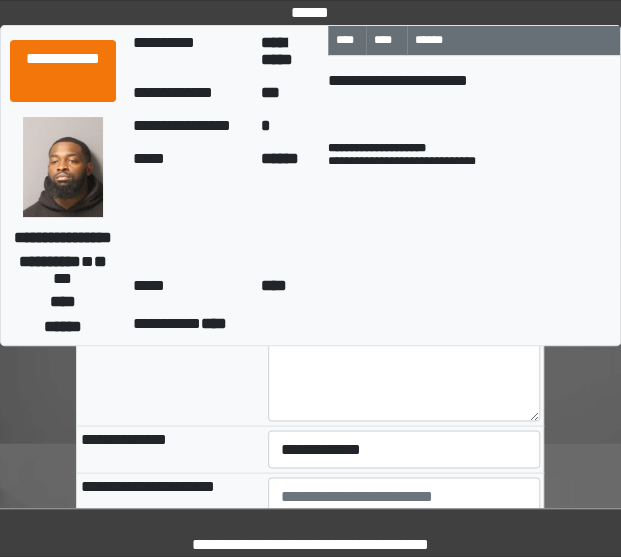 click on "**********" at bounding box center (310, 193) 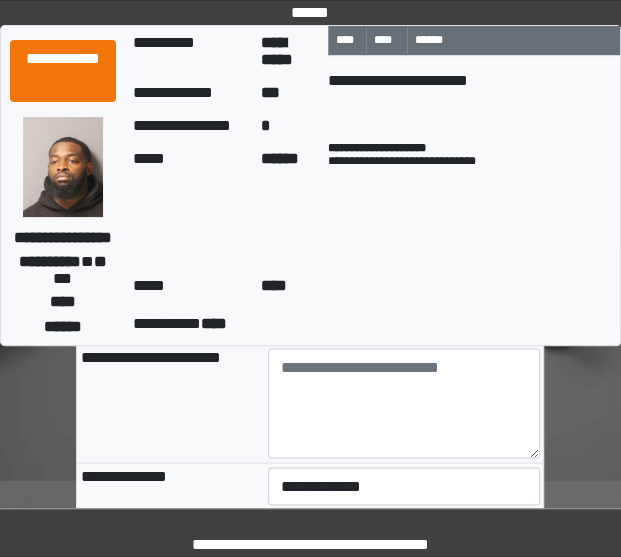 scroll, scrollTop: 636, scrollLeft: 0, axis: vertical 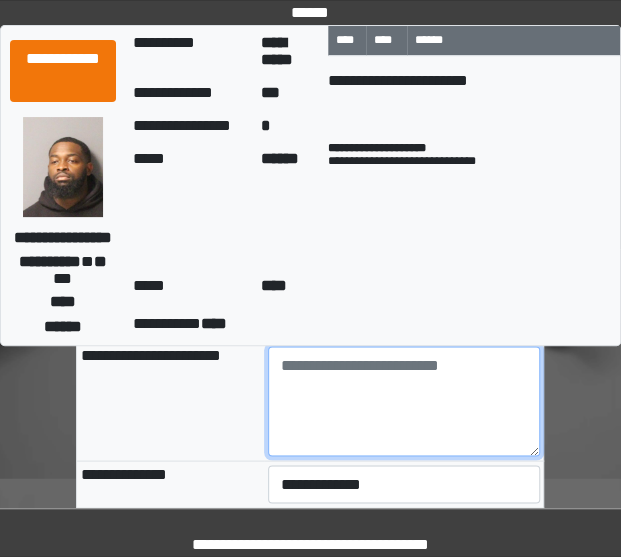 click at bounding box center (404, 401) 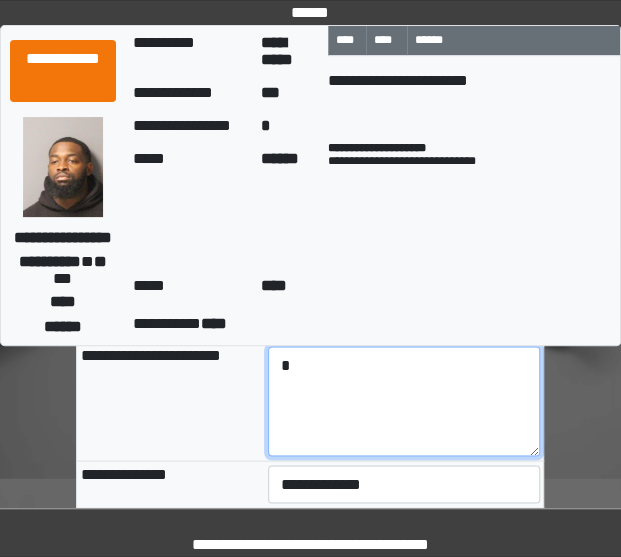 type on "*" 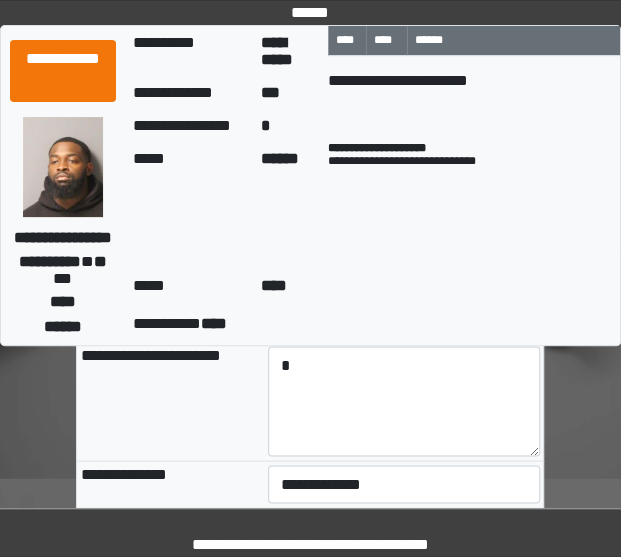 click on "**********" at bounding box center (170, 401) 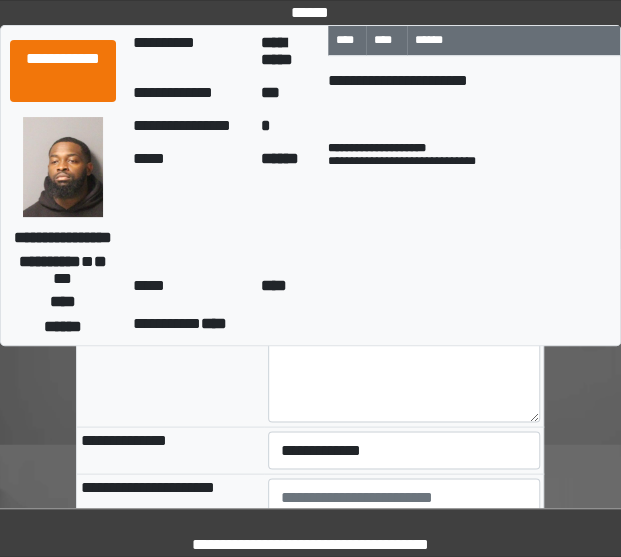 scroll, scrollTop: 774, scrollLeft: 0, axis: vertical 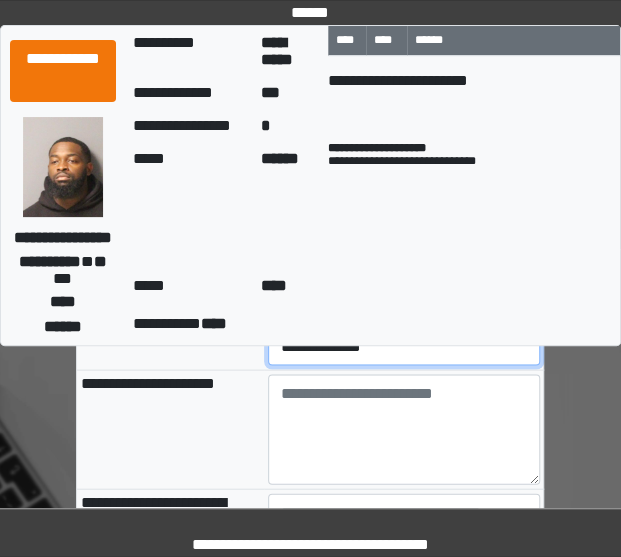 click on "**********" at bounding box center [404, 346] 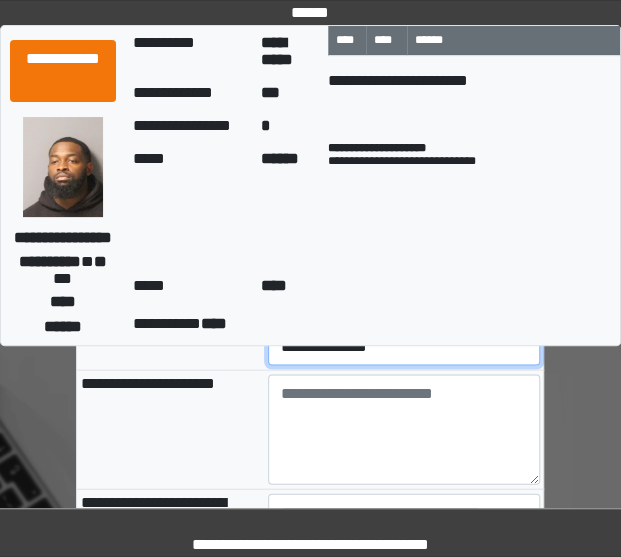 click on "**********" at bounding box center (404, 346) 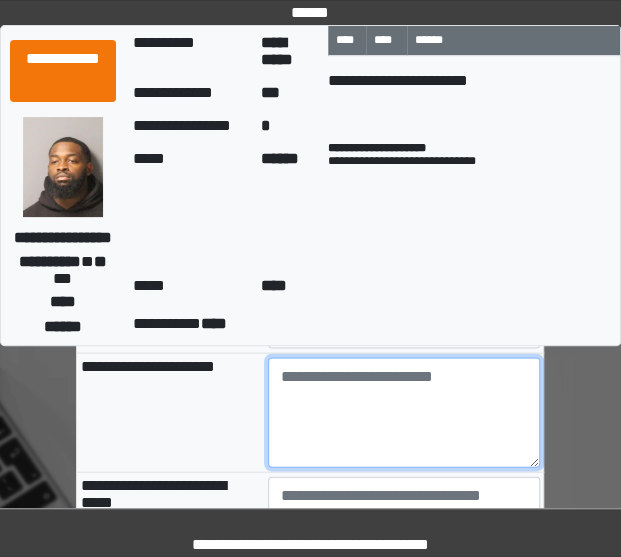 click at bounding box center (404, 412) 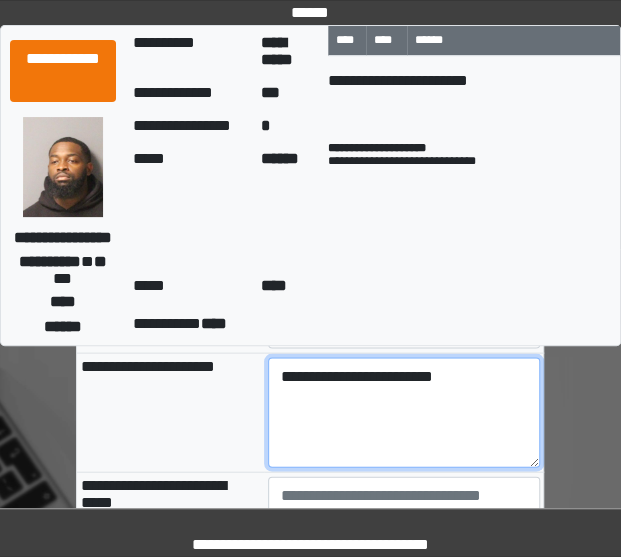 click on "**********" at bounding box center (404, 412) 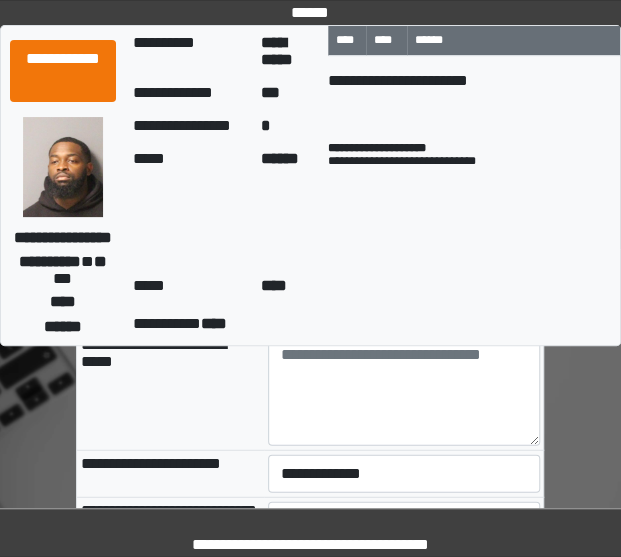 scroll, scrollTop: 992, scrollLeft: 0, axis: vertical 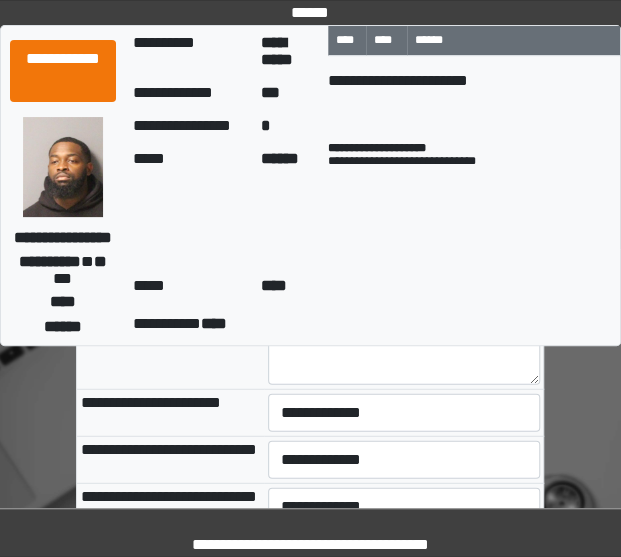 type on "**********" 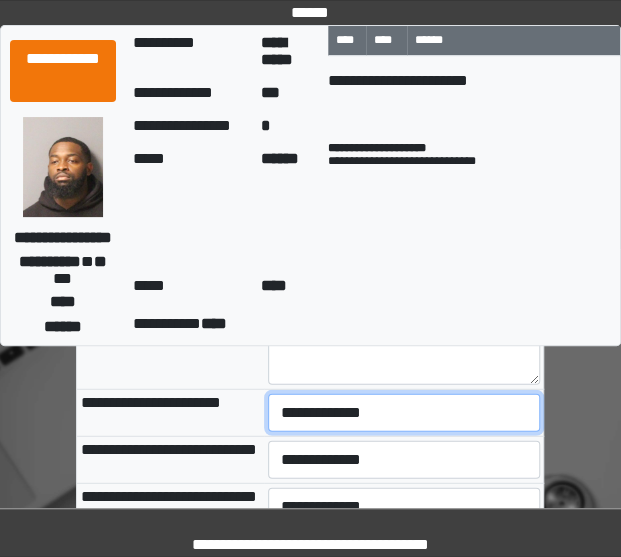 click on "**********" at bounding box center (404, 413) 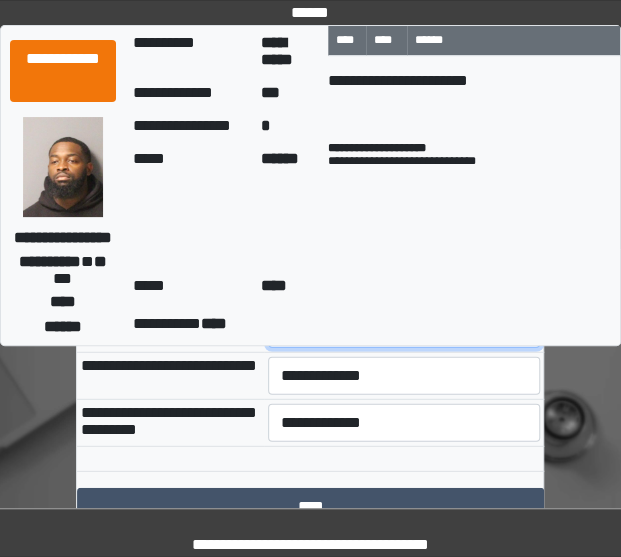 scroll, scrollTop: 1075, scrollLeft: 0, axis: vertical 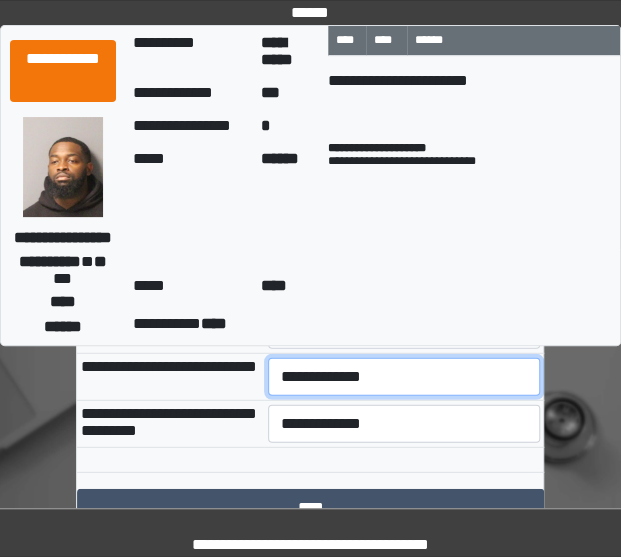 click on "**********" at bounding box center (404, 377) 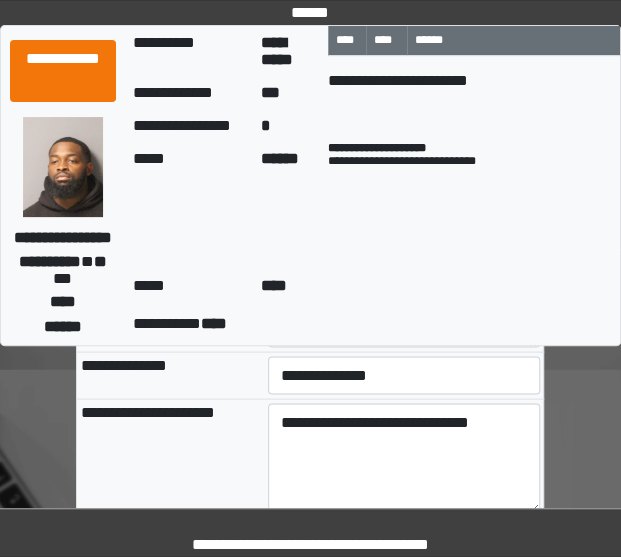 scroll, scrollTop: 744, scrollLeft: 0, axis: vertical 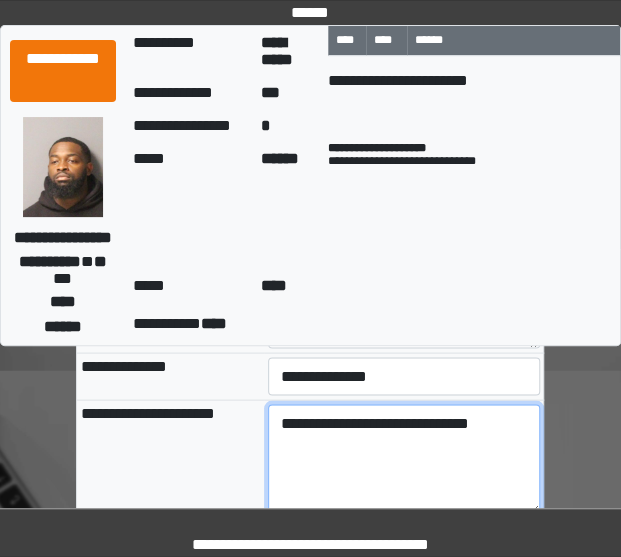 click on "**********" at bounding box center [404, 459] 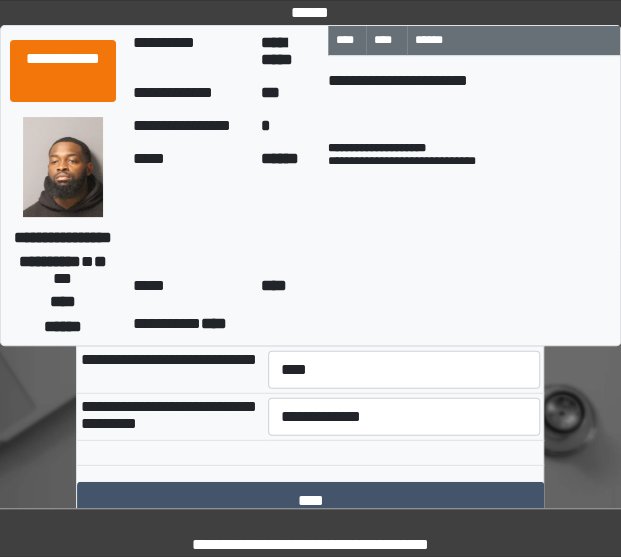 scroll, scrollTop: 1083, scrollLeft: 0, axis: vertical 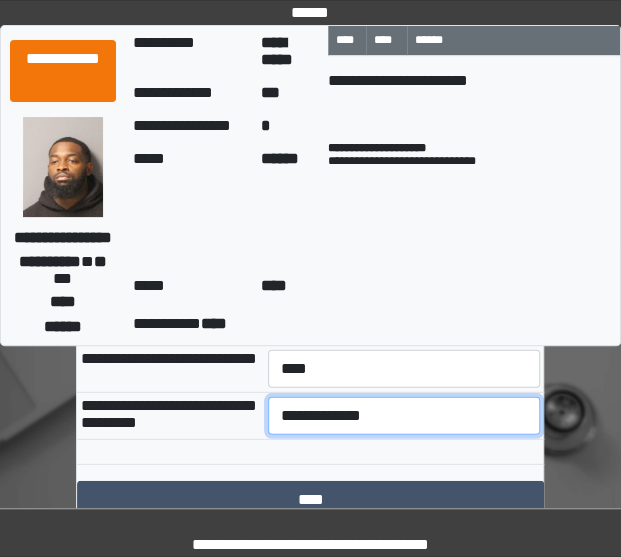 click on "**********" at bounding box center (404, 416) 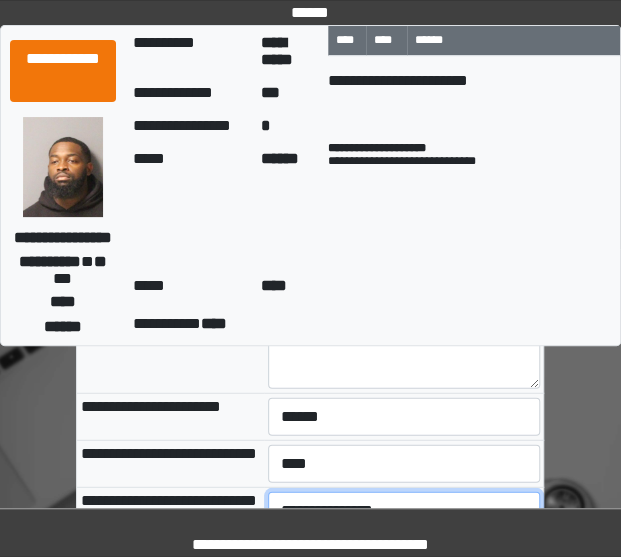 scroll, scrollTop: 1195, scrollLeft: 0, axis: vertical 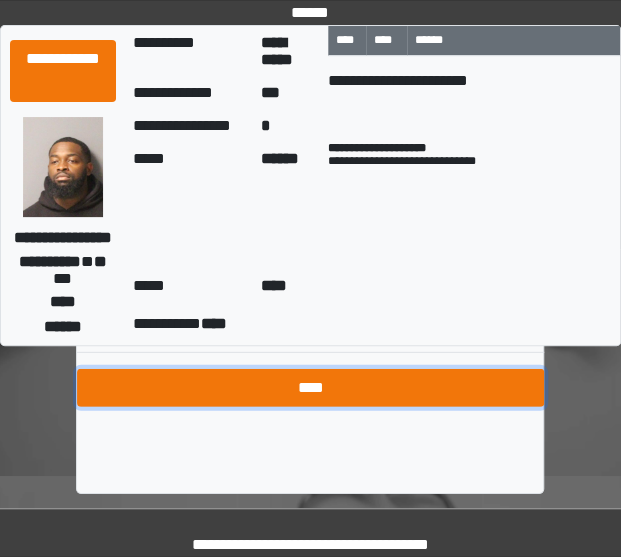 click on "****" at bounding box center (310, 388) 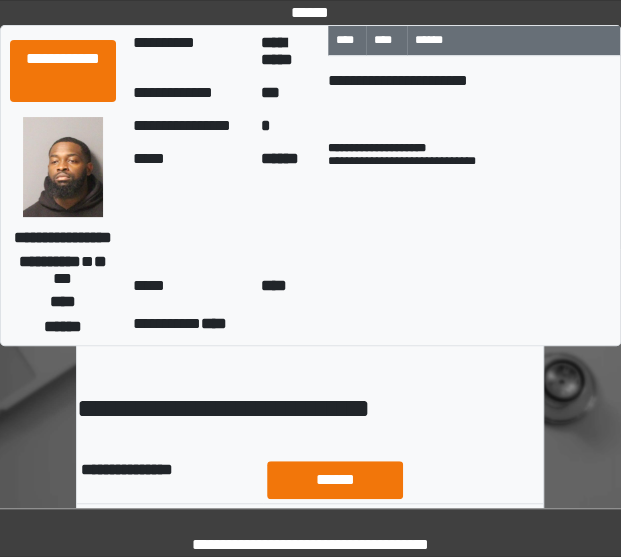 scroll, scrollTop: 26, scrollLeft: 0, axis: vertical 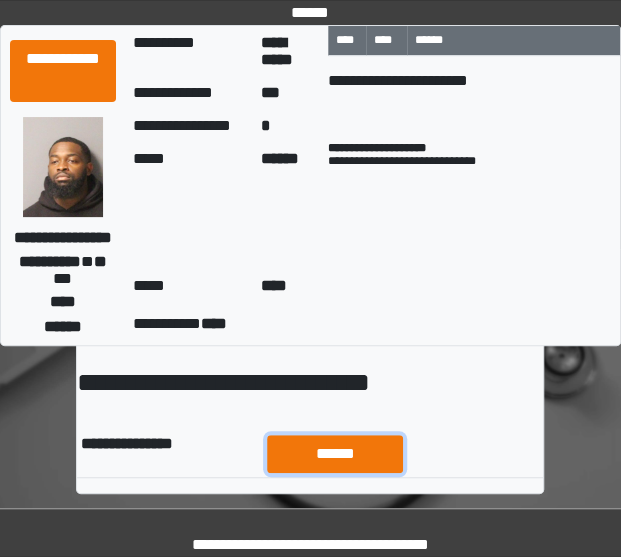 click on "******" at bounding box center [335, 453] 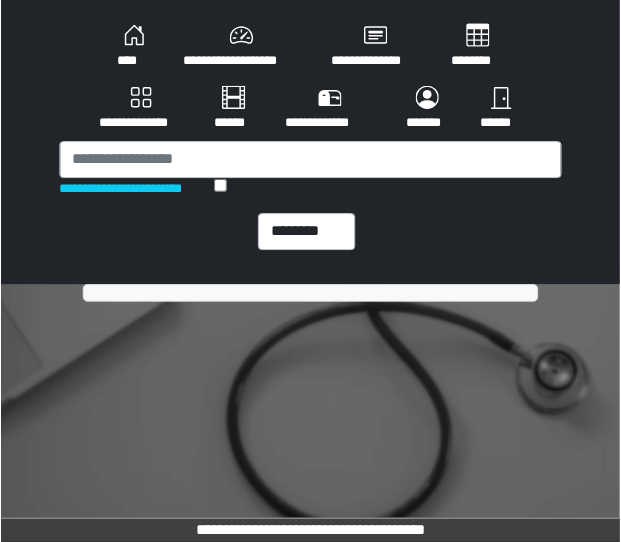 scroll, scrollTop: 0, scrollLeft: 0, axis: both 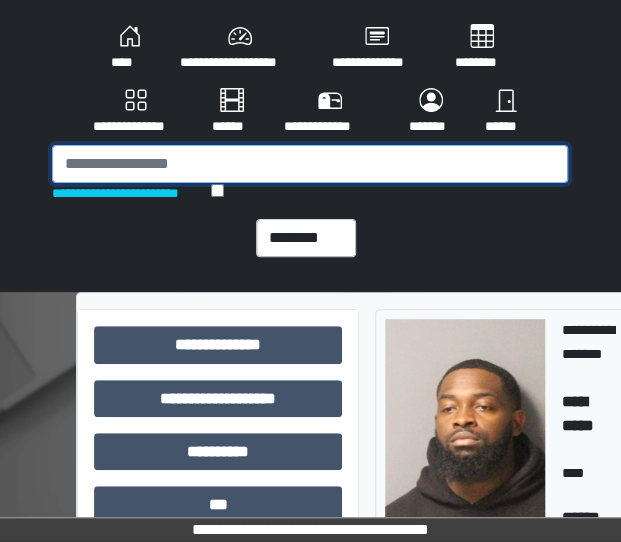 click at bounding box center [310, 164] 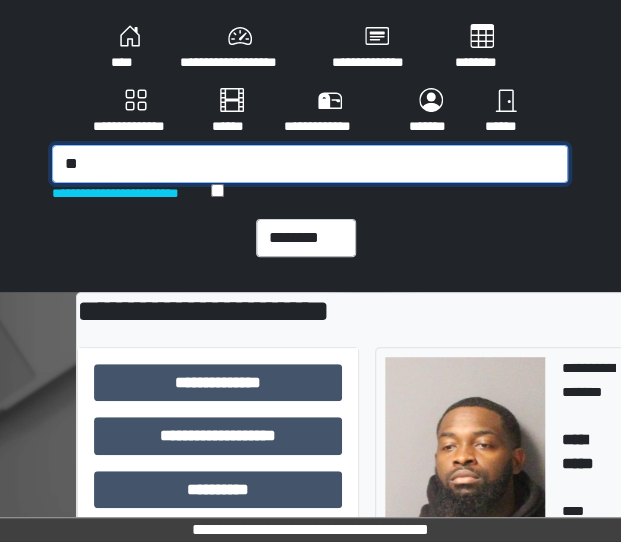 type on "*" 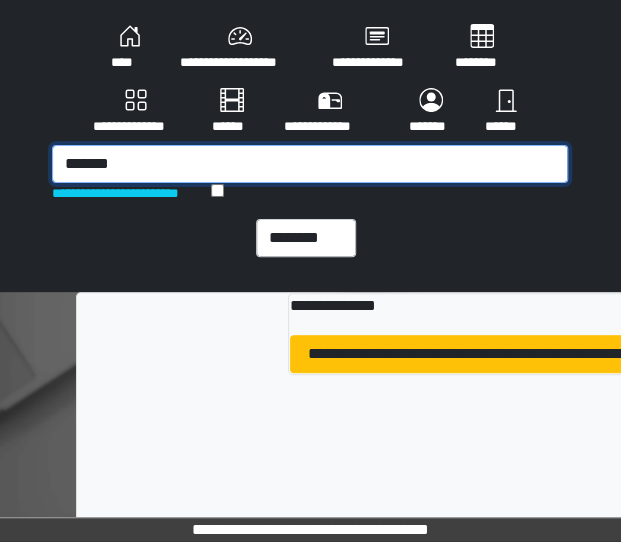 type on "*******" 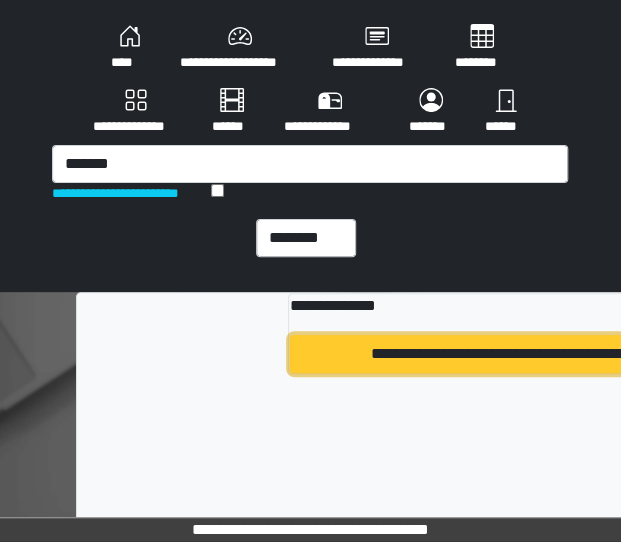 click on "**********" at bounding box center [605, 354] 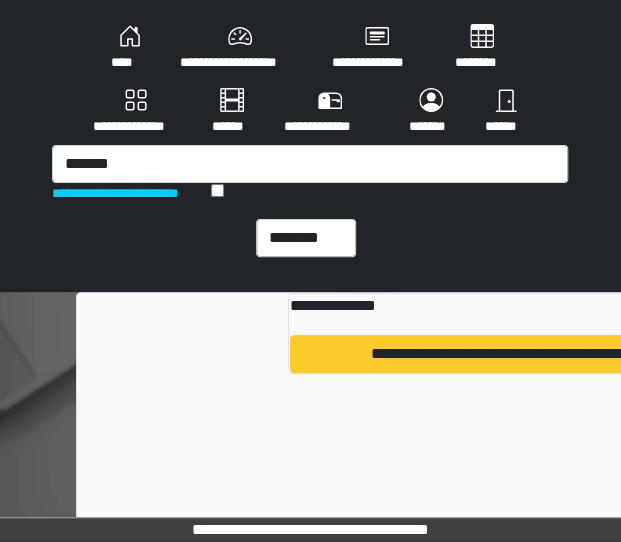 type 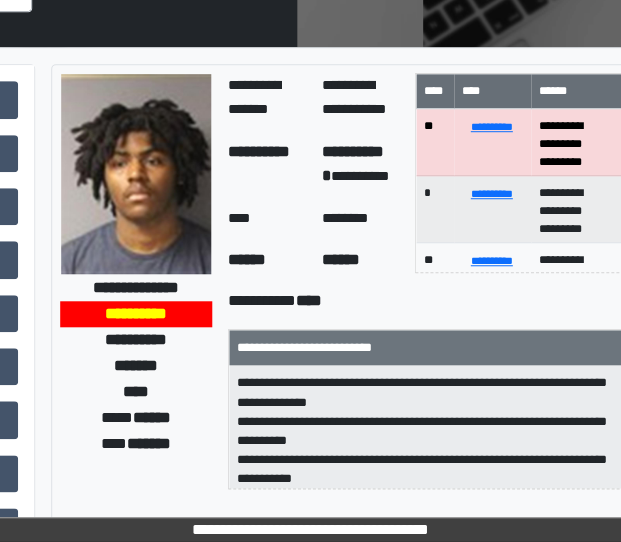 scroll, scrollTop: 245, scrollLeft: 318, axis: both 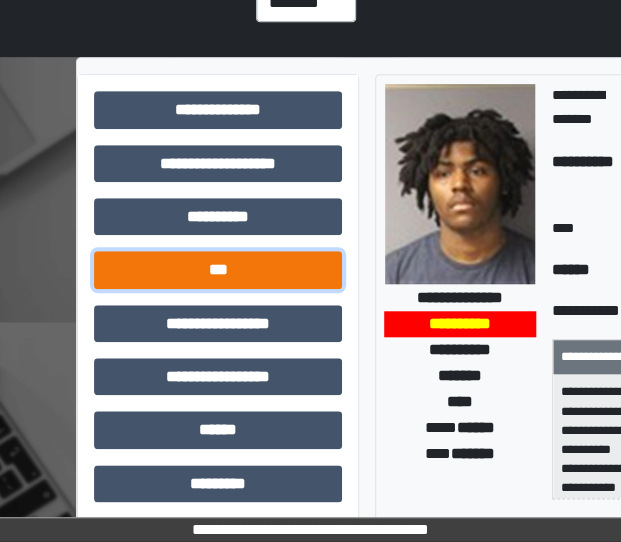 click on "***" at bounding box center [218, 269] 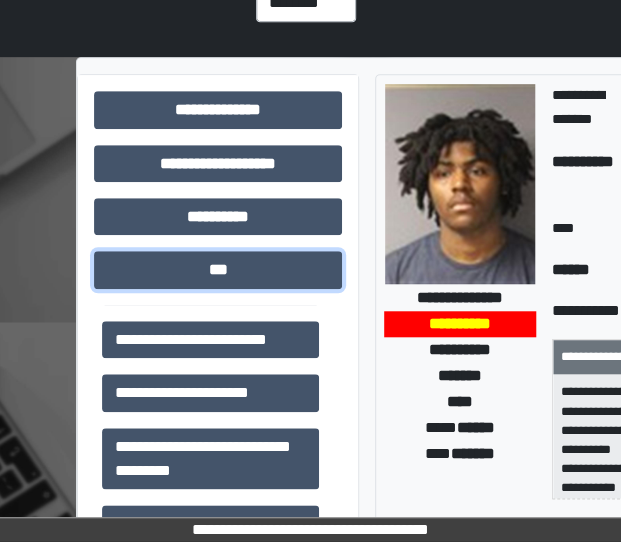scroll, scrollTop: 333, scrollLeft: 0, axis: vertical 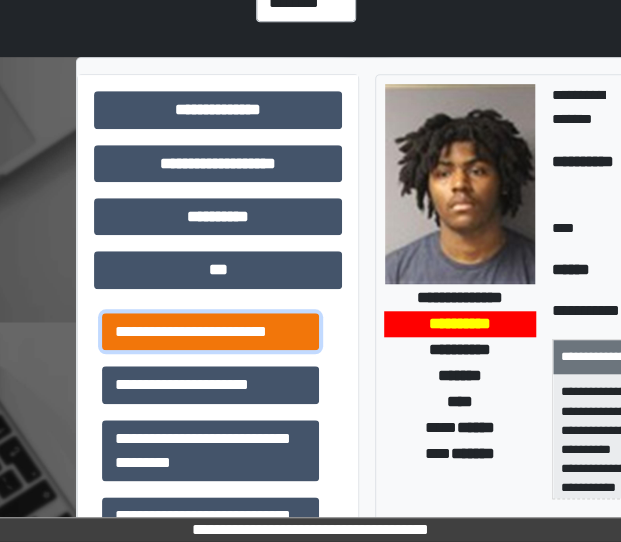 click on "**********" at bounding box center (210, 331) 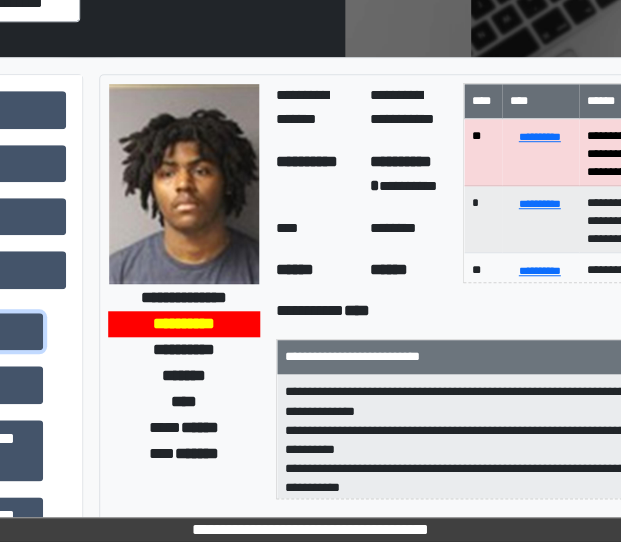 scroll, scrollTop: 235, scrollLeft: 277, axis: both 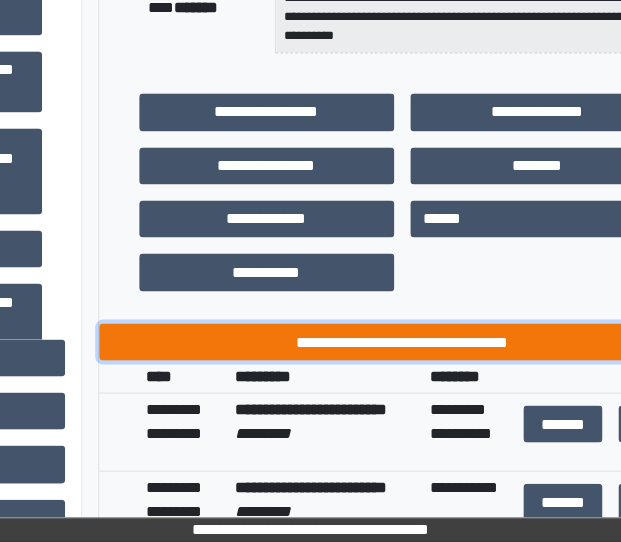 click on "**********" at bounding box center (402, 341) 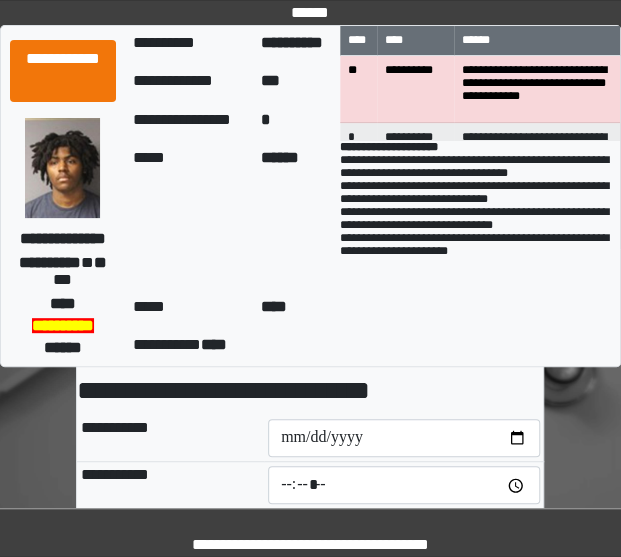 scroll, scrollTop: 21, scrollLeft: 0, axis: vertical 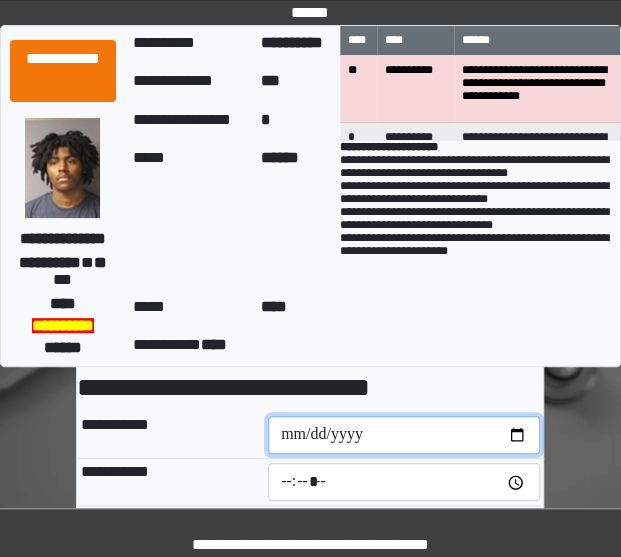 click at bounding box center [404, 435] 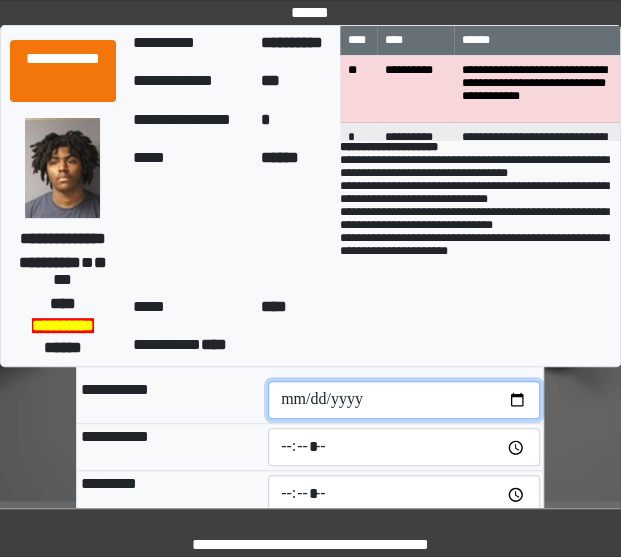 scroll, scrollTop: 57, scrollLeft: 0, axis: vertical 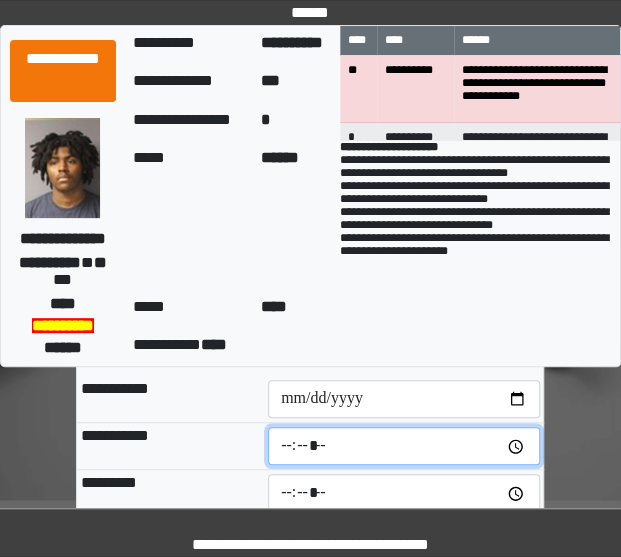 click at bounding box center (404, 446) 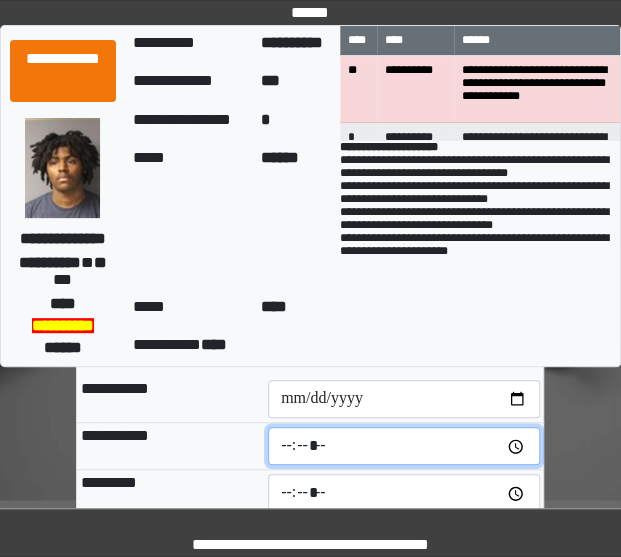 type on "*****" 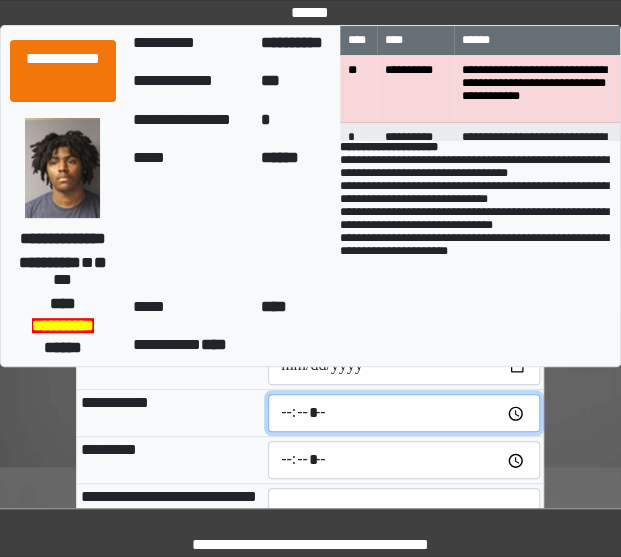 scroll, scrollTop: 91, scrollLeft: 0, axis: vertical 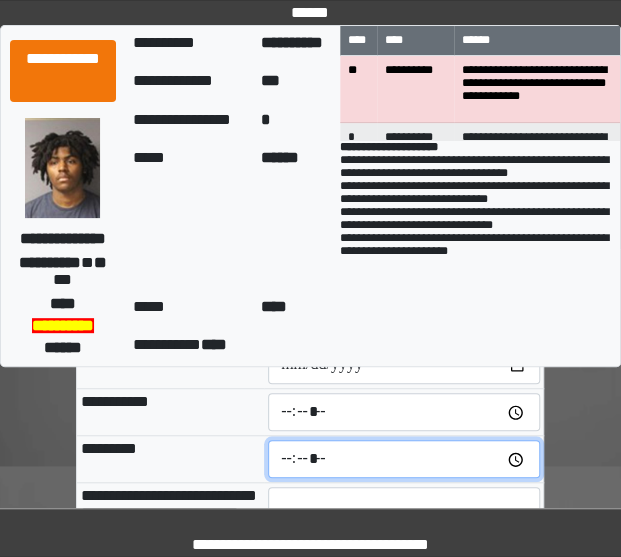 click at bounding box center [404, 459] 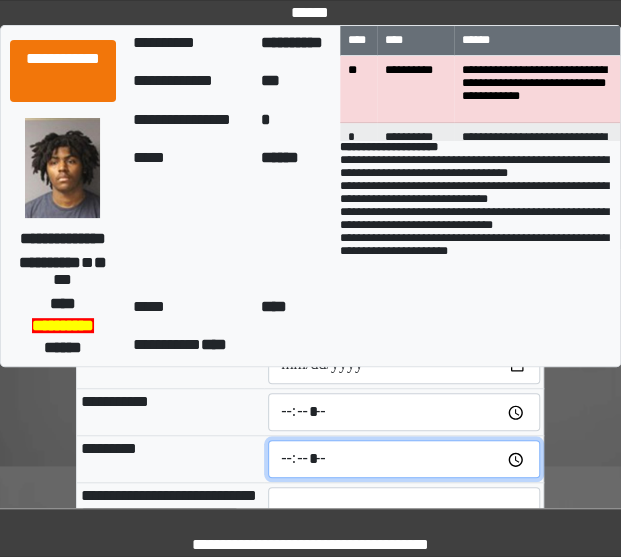 type on "*****" 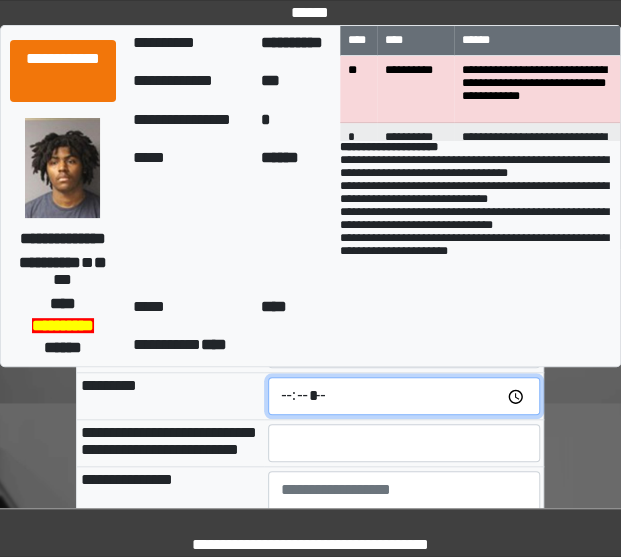 scroll, scrollTop: 153, scrollLeft: 0, axis: vertical 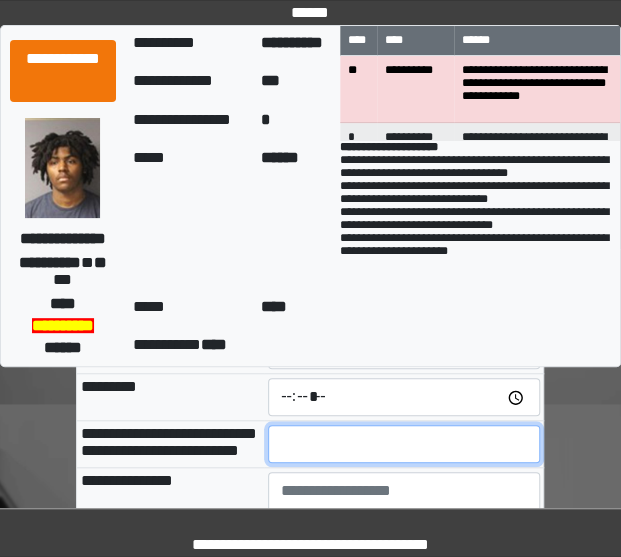 click at bounding box center [404, 444] 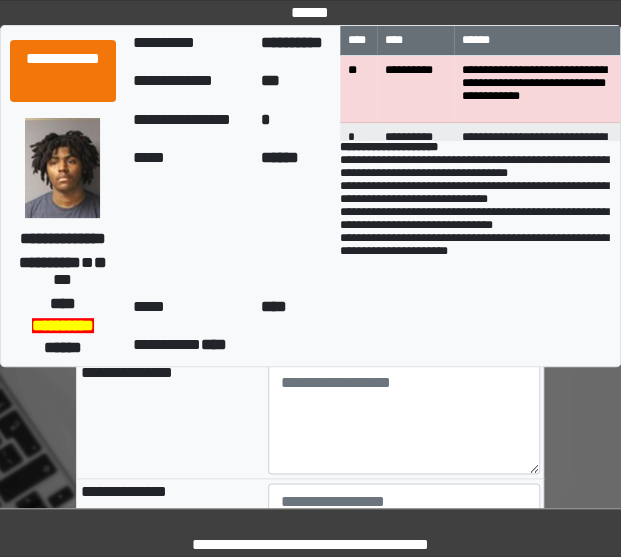 type on "**" 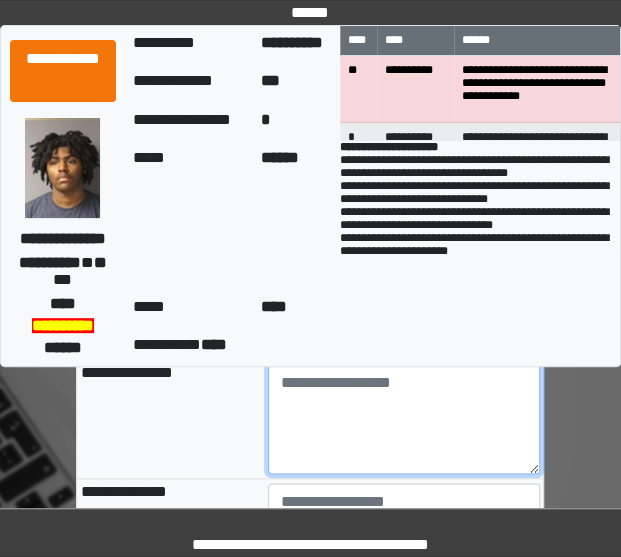 click at bounding box center [404, 419] 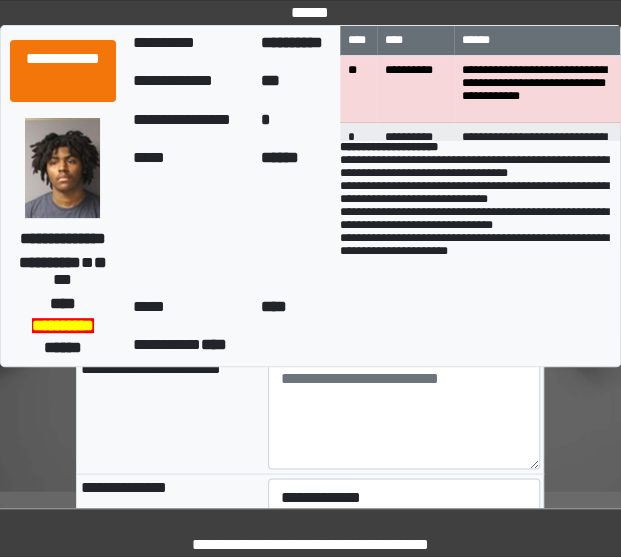 scroll, scrollTop: 622, scrollLeft: 0, axis: vertical 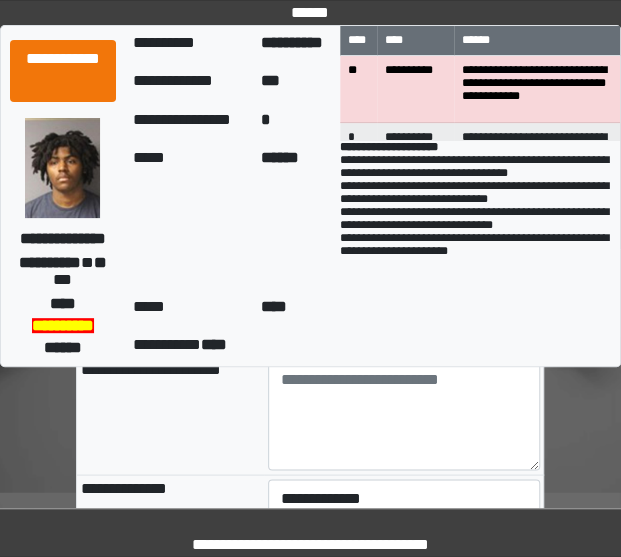 type on "**********" 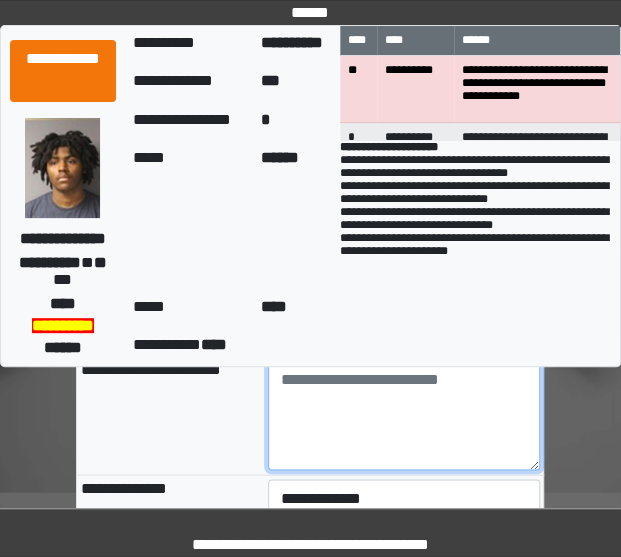 click at bounding box center [404, 415] 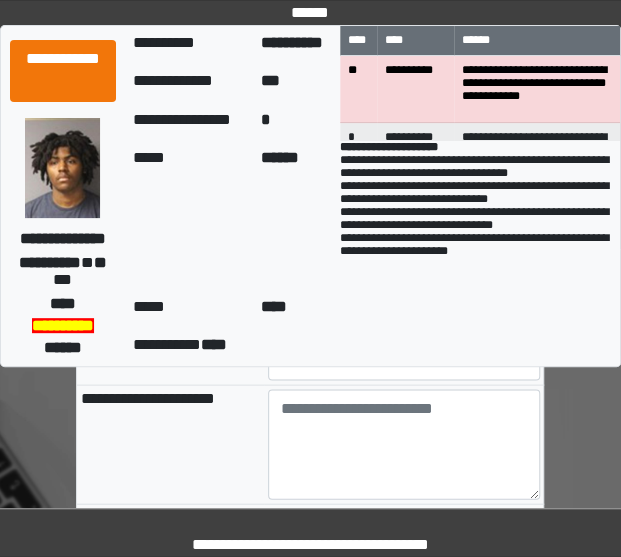 scroll, scrollTop: 733, scrollLeft: 0, axis: vertical 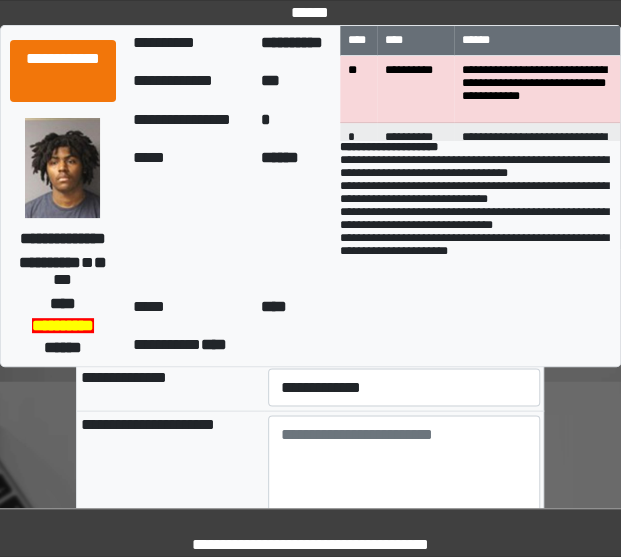 type on "*" 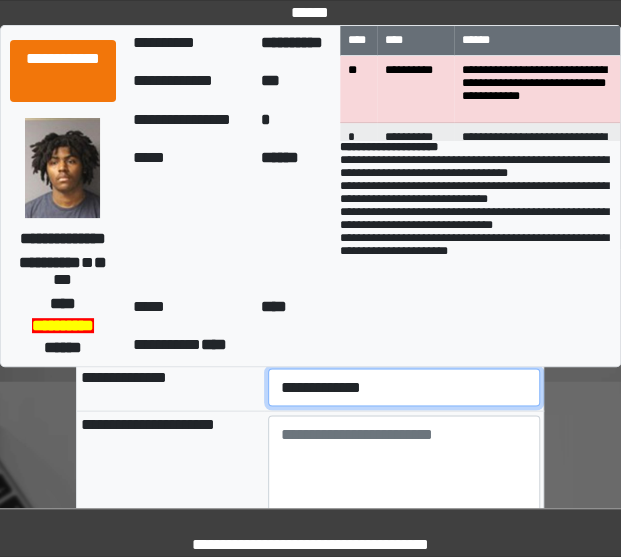click on "**********" at bounding box center (404, 387) 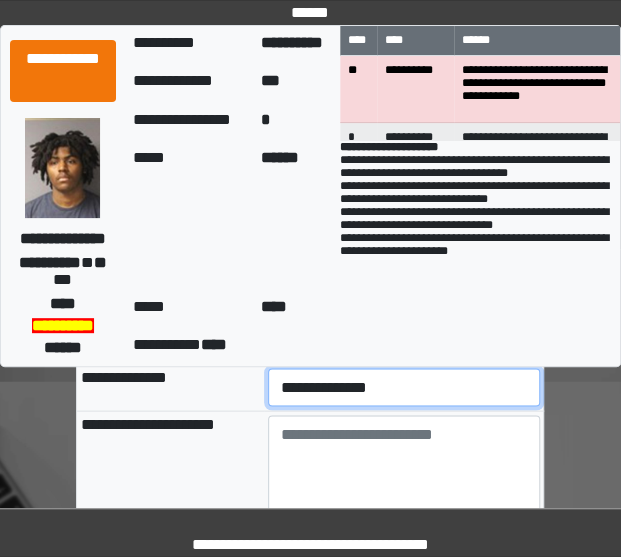 click on "**********" at bounding box center [404, 387] 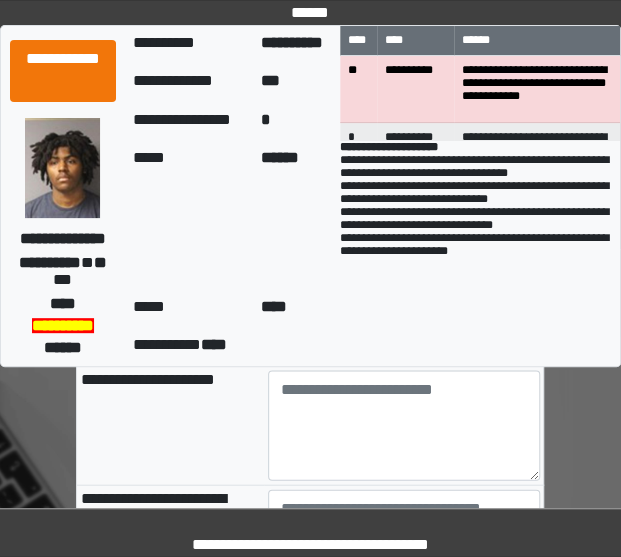 scroll, scrollTop: 779, scrollLeft: 0, axis: vertical 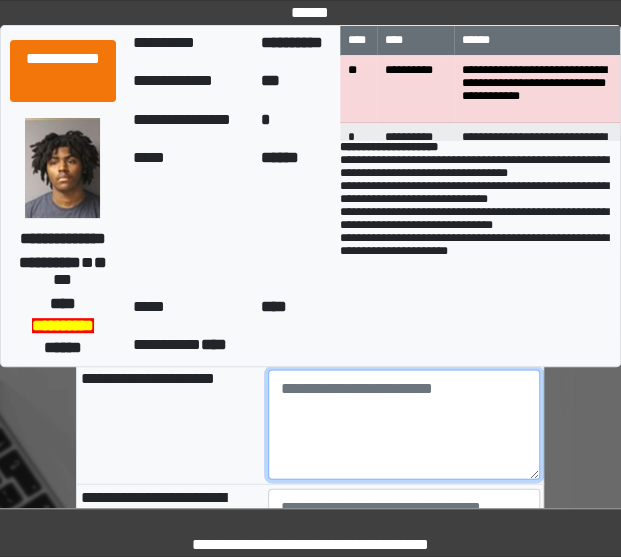 click at bounding box center [404, 424] 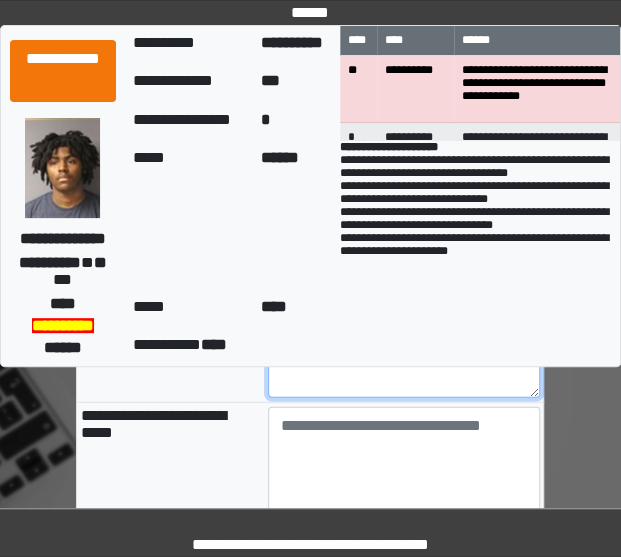 scroll, scrollTop: 976, scrollLeft: 0, axis: vertical 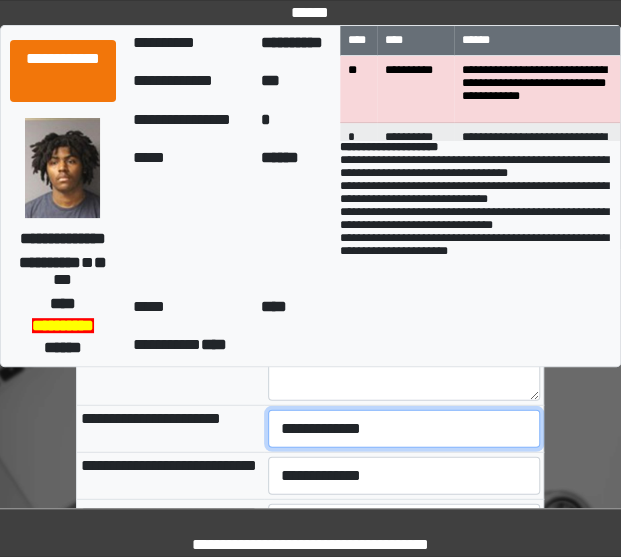 click on "**********" at bounding box center (404, 429) 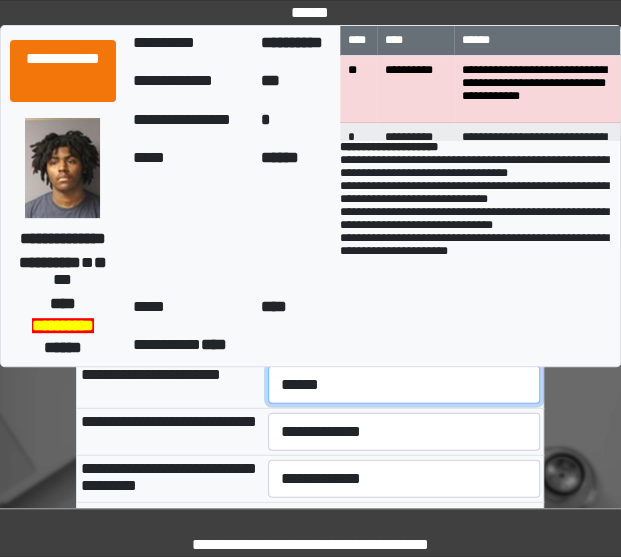 scroll, scrollTop: 1021, scrollLeft: 0, axis: vertical 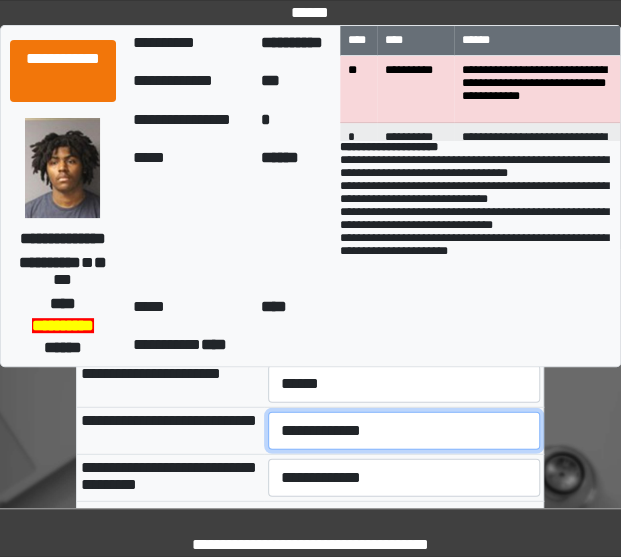 click on "**********" at bounding box center (404, 431) 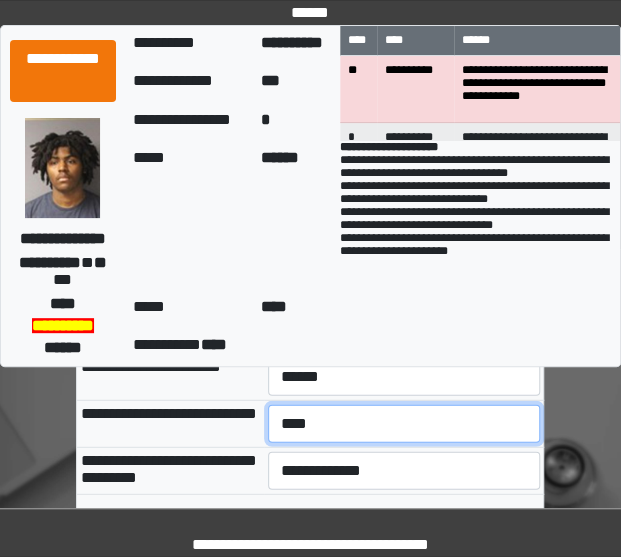 scroll, scrollTop: 1029, scrollLeft: 0, axis: vertical 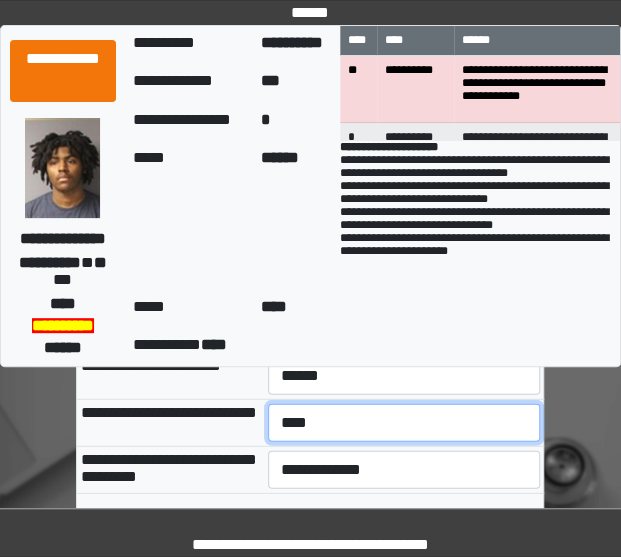 click on "**********" at bounding box center (404, 423) 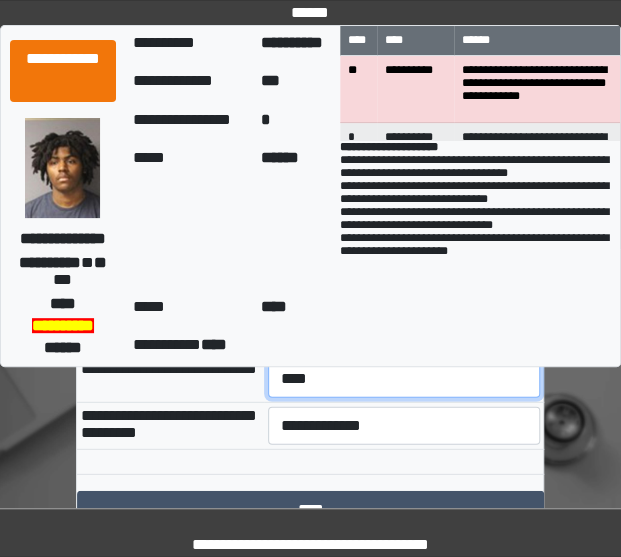 scroll, scrollTop: 1072, scrollLeft: 0, axis: vertical 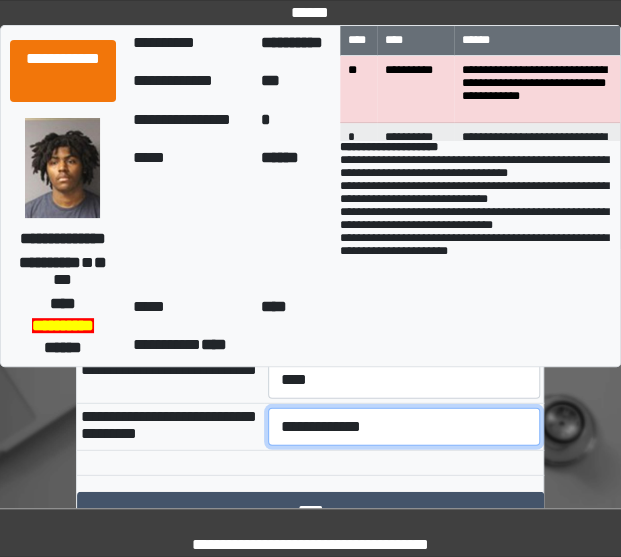 click on "**********" at bounding box center [404, 427] 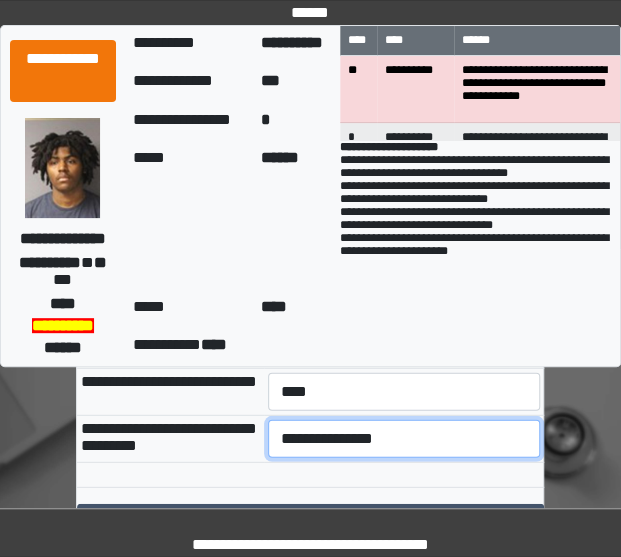 scroll, scrollTop: 1195, scrollLeft: 0, axis: vertical 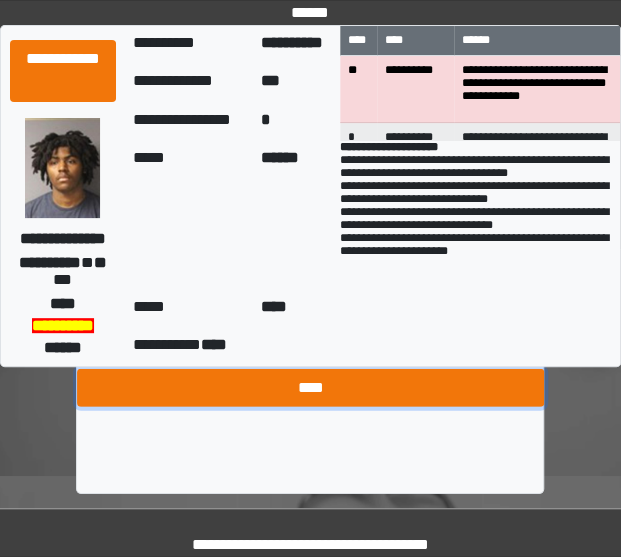 click on "****" at bounding box center [310, 388] 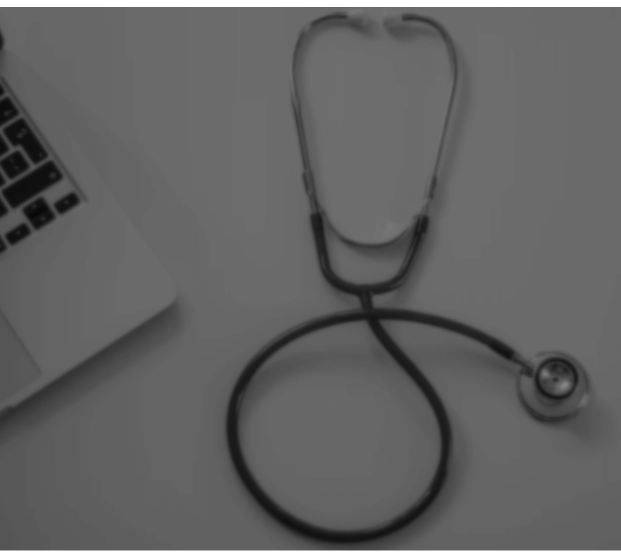scroll, scrollTop: 0, scrollLeft: 0, axis: both 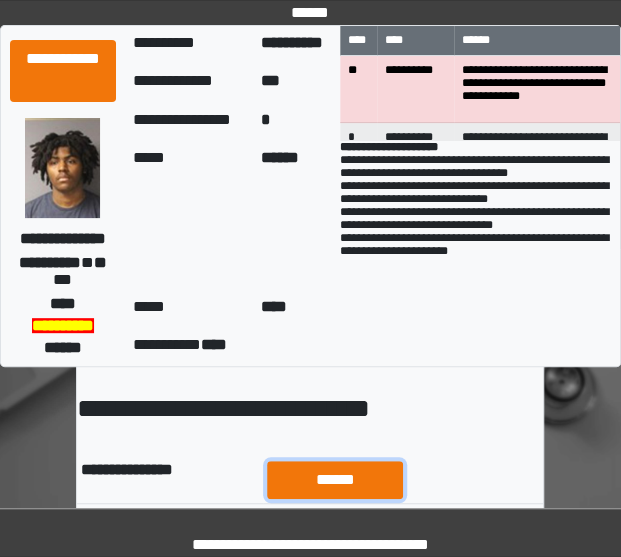 click on "******" at bounding box center [335, 479] 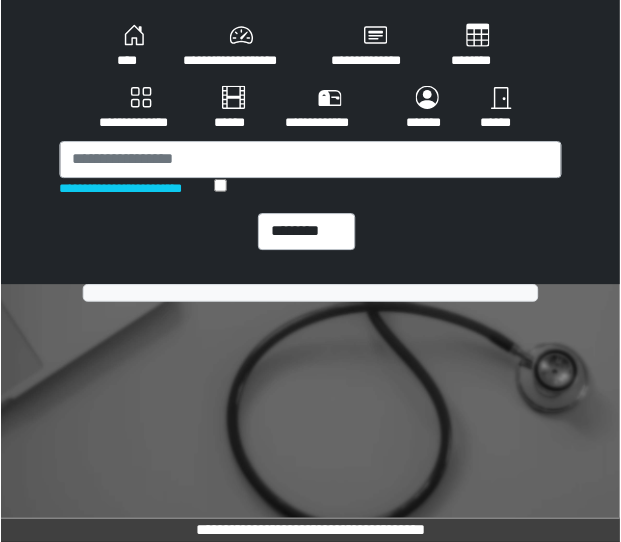 scroll, scrollTop: 0, scrollLeft: 0, axis: both 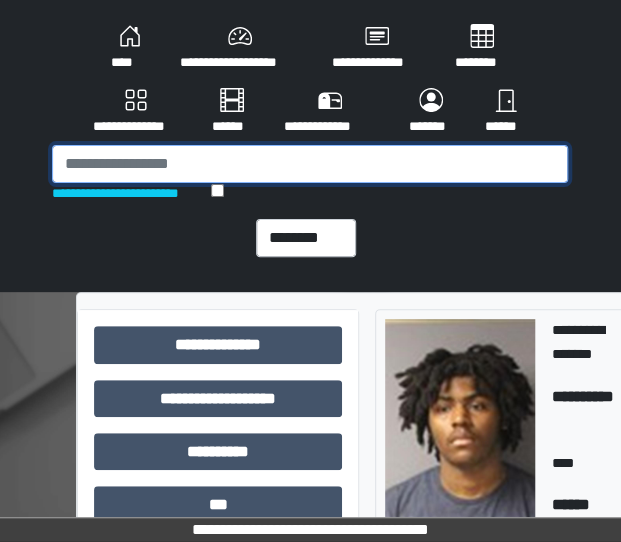 click at bounding box center (310, 164) 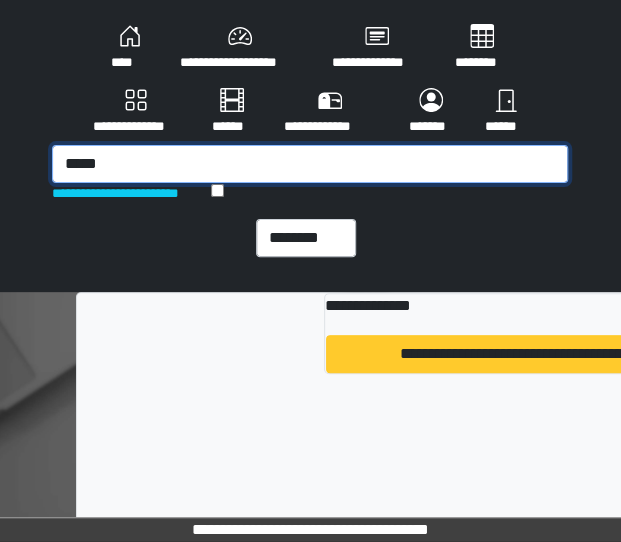 type on "*****" 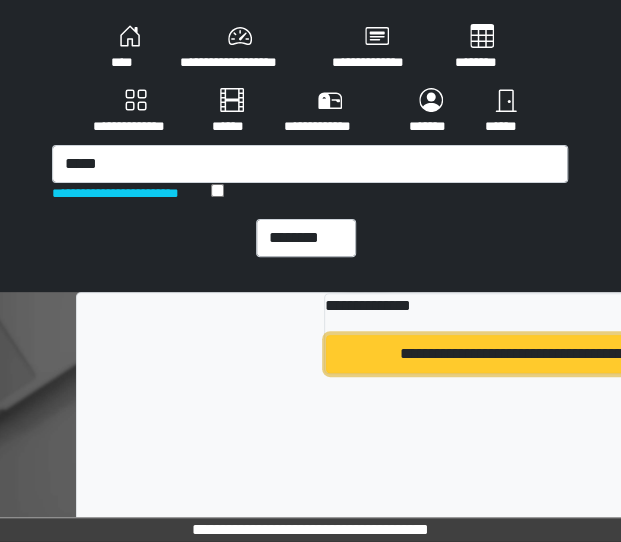 click on "**********" at bounding box center (632, 354) 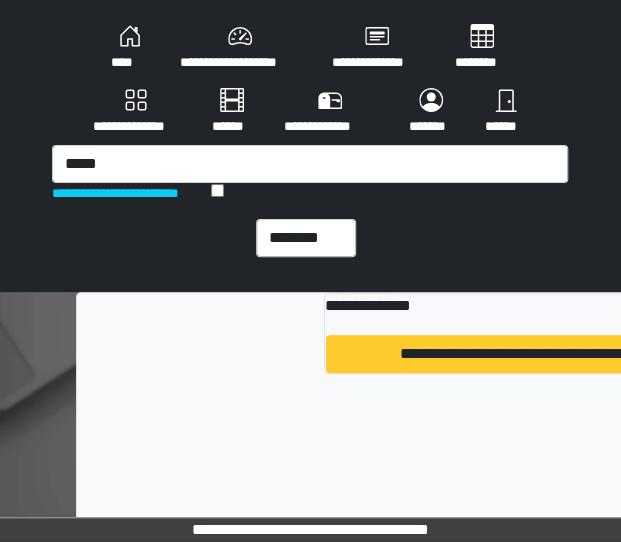 type 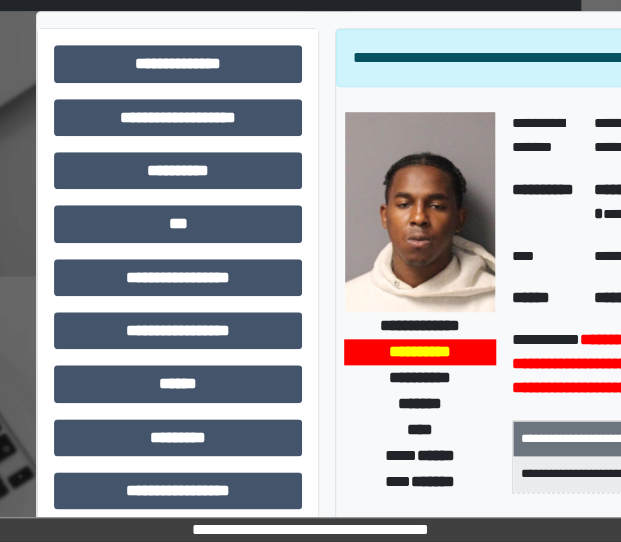 scroll, scrollTop: 281, scrollLeft: 35, axis: both 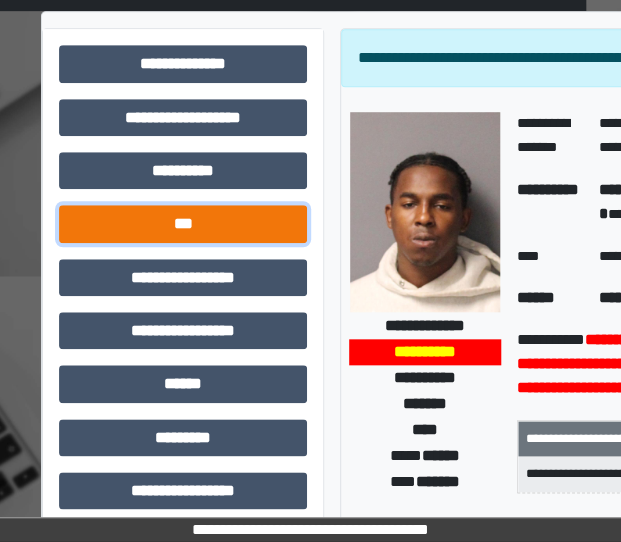 click on "***" at bounding box center (183, 223) 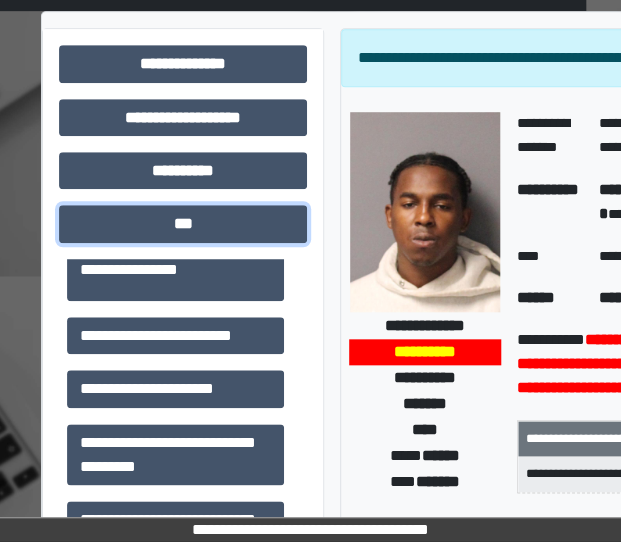scroll, scrollTop: 280, scrollLeft: 0, axis: vertical 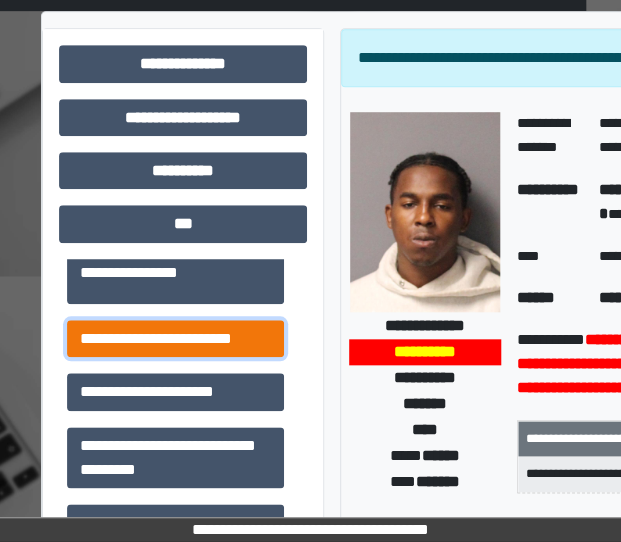 click on "**********" at bounding box center [175, 338] 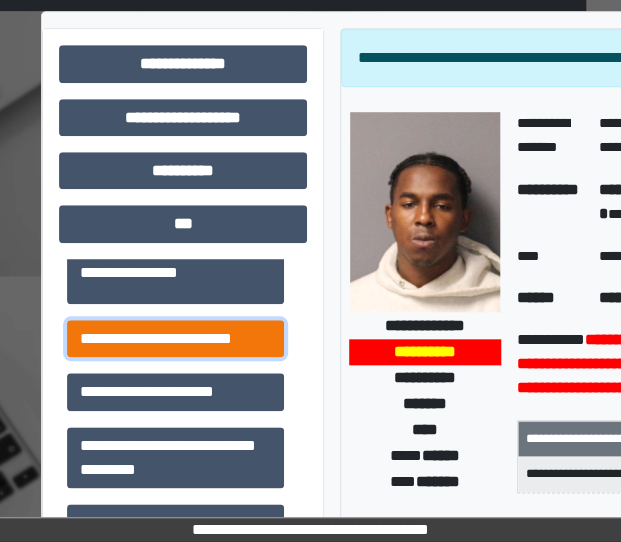click on "**********" at bounding box center [175, 338] 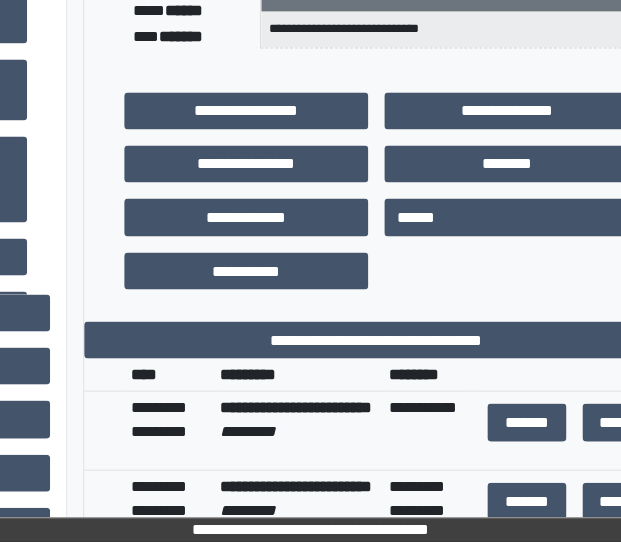 scroll, scrollTop: 726, scrollLeft: 303, axis: both 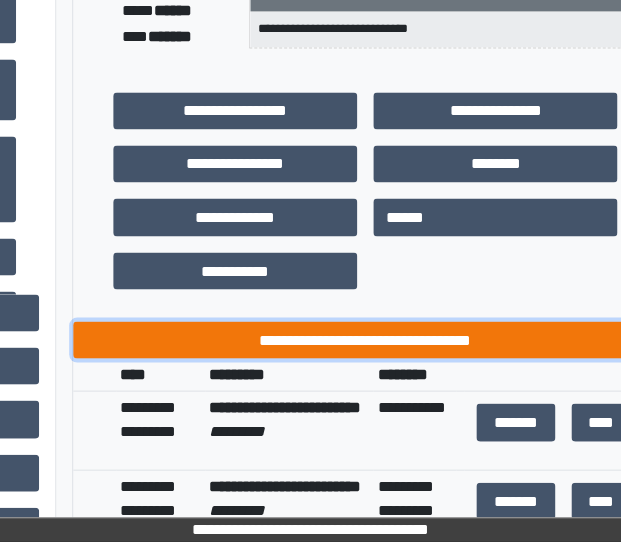 click on "**********" at bounding box center [365, 339] 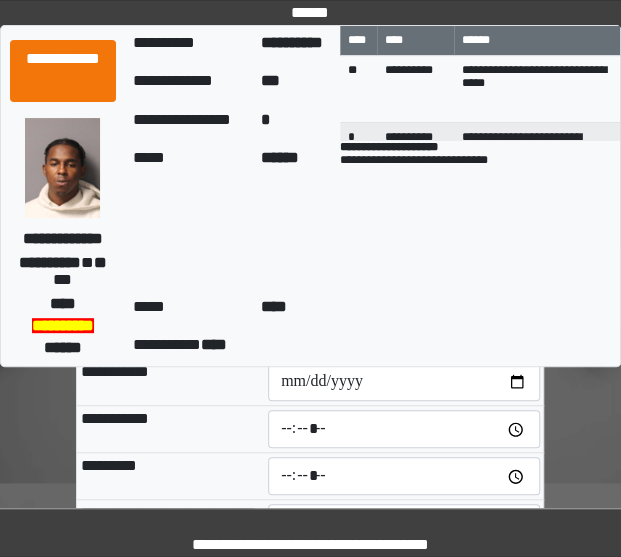 scroll, scrollTop: 0, scrollLeft: 0, axis: both 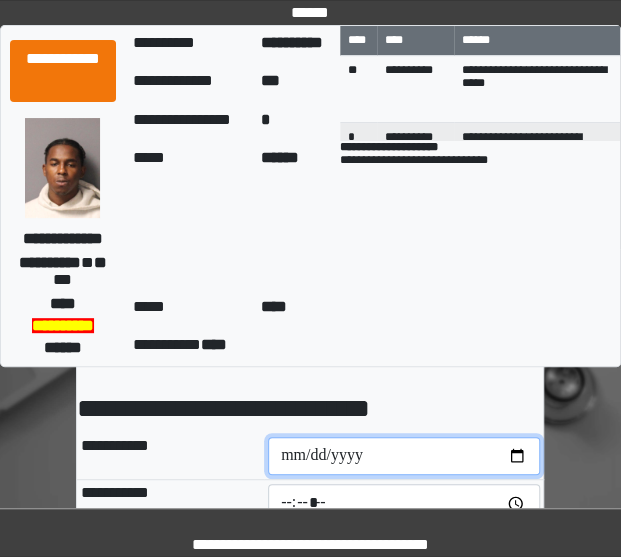 click at bounding box center [404, 456] 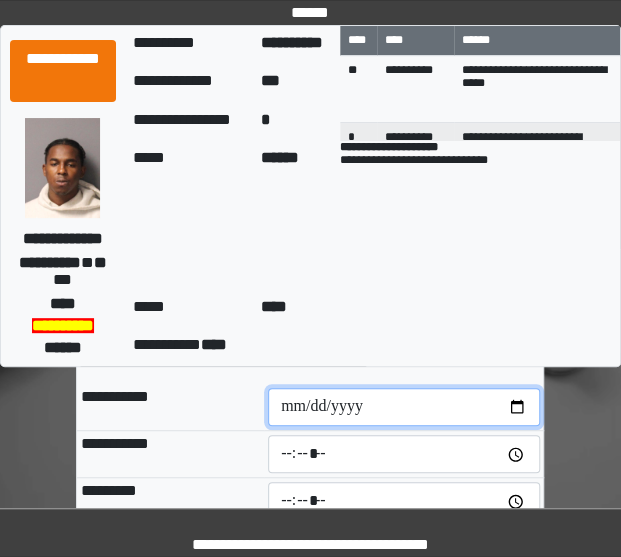 scroll, scrollTop: 56, scrollLeft: 0, axis: vertical 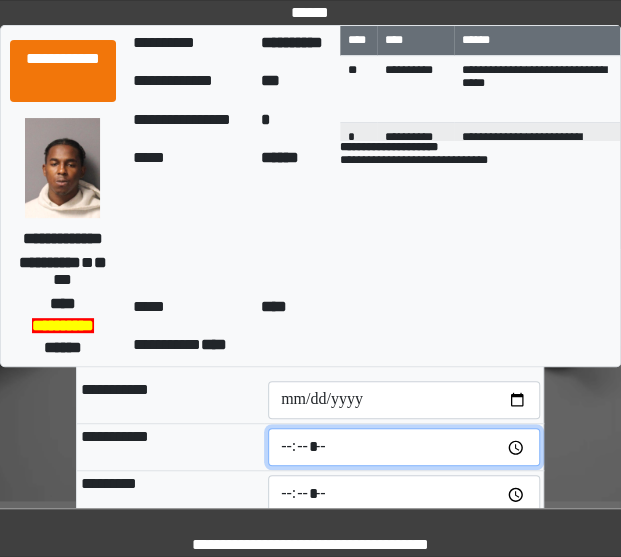 click at bounding box center [404, 447] 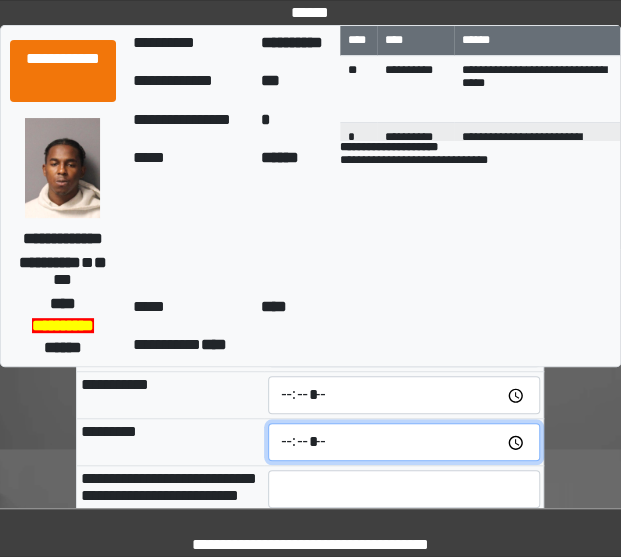 click at bounding box center (404, 442) 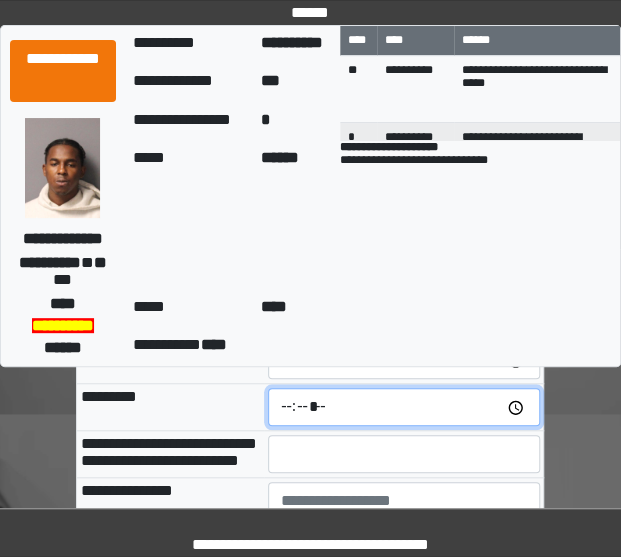 scroll, scrollTop: 142, scrollLeft: 0, axis: vertical 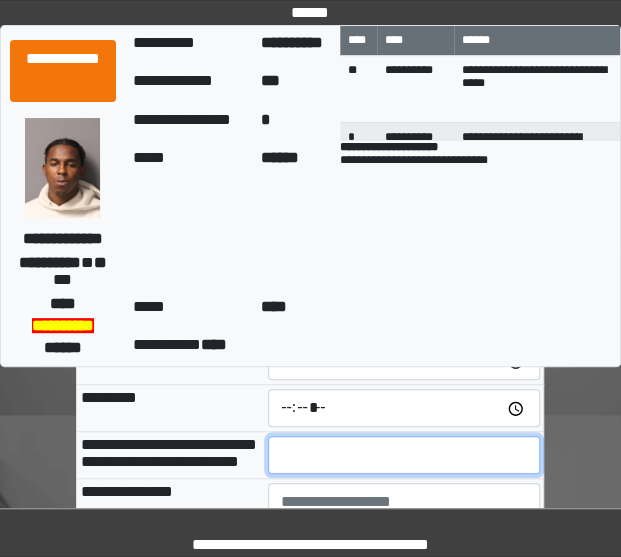 click at bounding box center [404, 455] 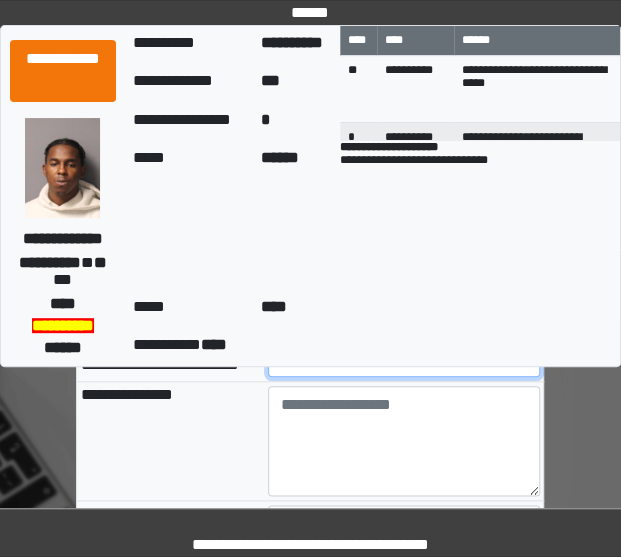 scroll, scrollTop: 238, scrollLeft: 0, axis: vertical 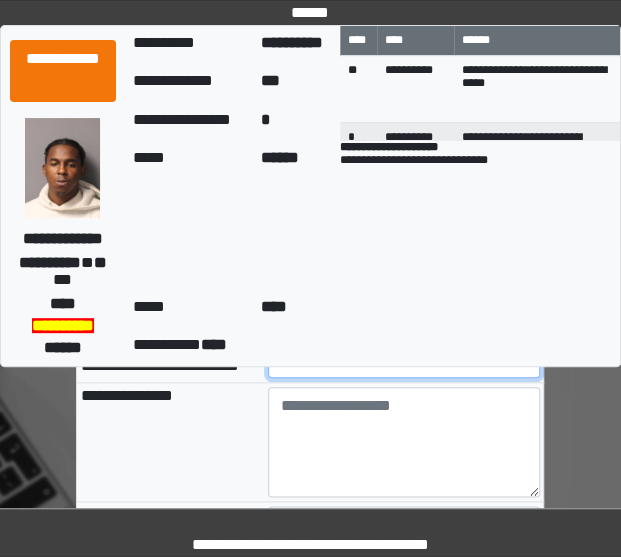 type on "**" 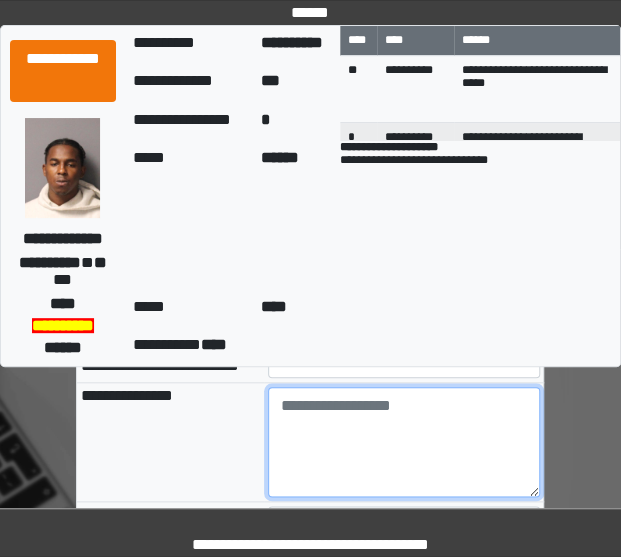 click at bounding box center [404, 442] 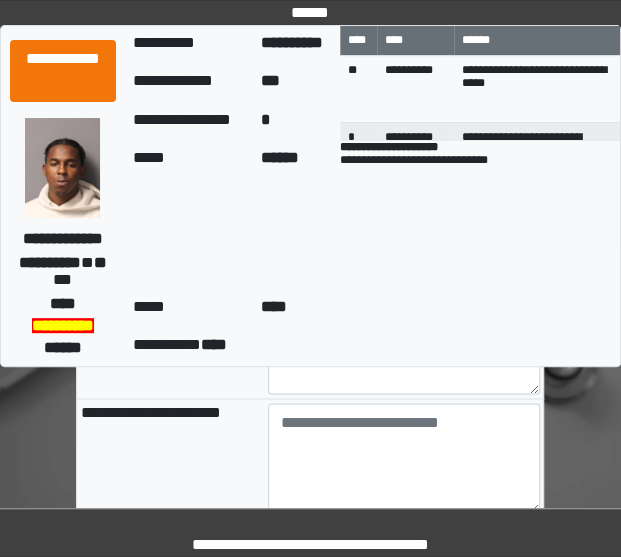 scroll, scrollTop: 578, scrollLeft: 0, axis: vertical 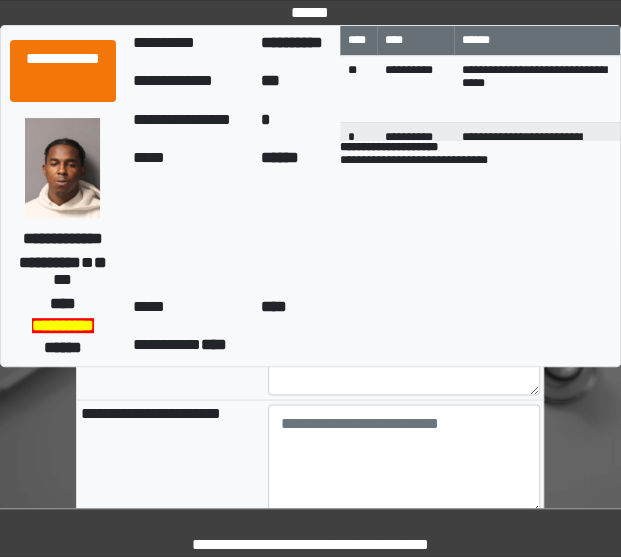 type on "**********" 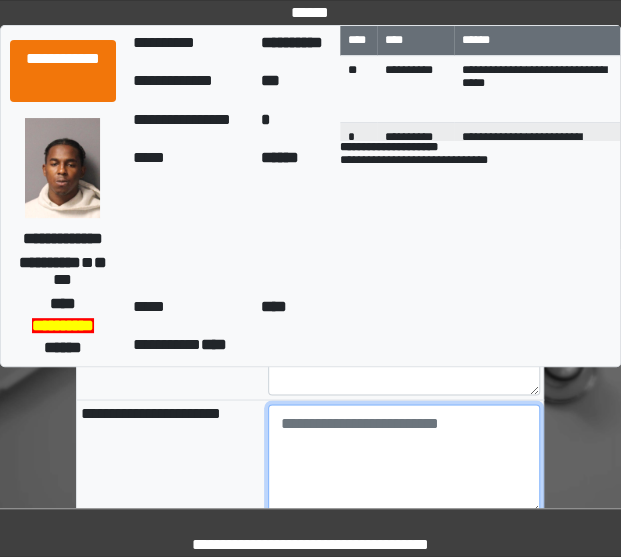 click at bounding box center [404, 459] 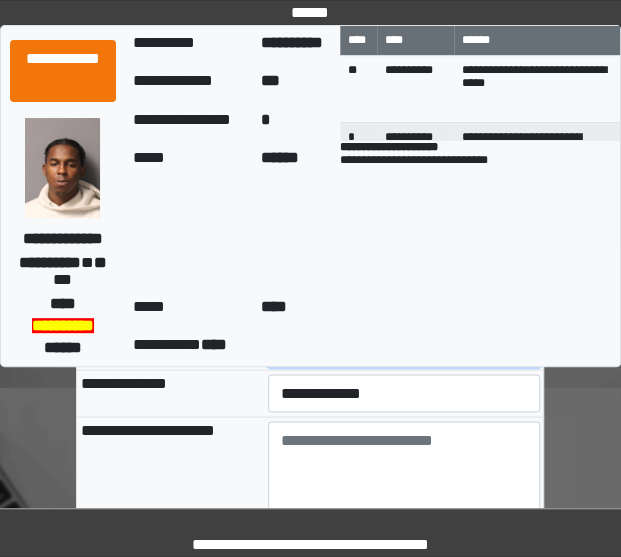 scroll, scrollTop: 728, scrollLeft: 0, axis: vertical 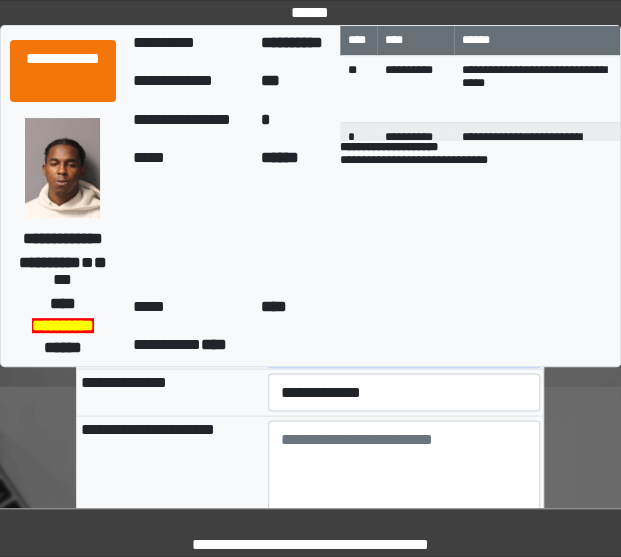 type on "*" 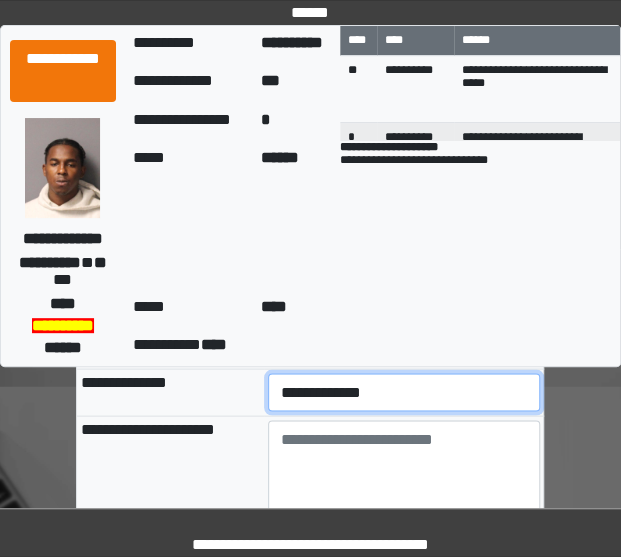 click on "**********" at bounding box center (404, 392) 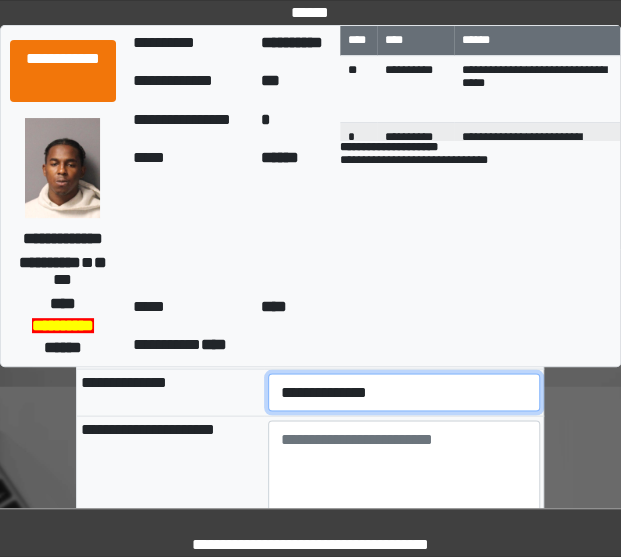 click on "**********" at bounding box center [404, 392] 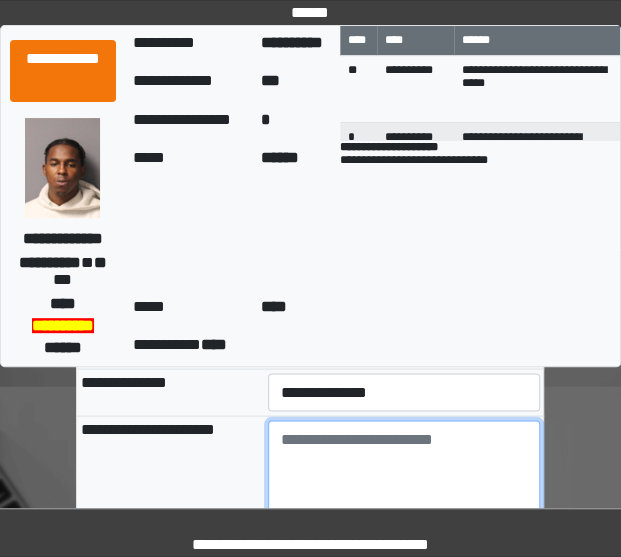 click at bounding box center (404, 475) 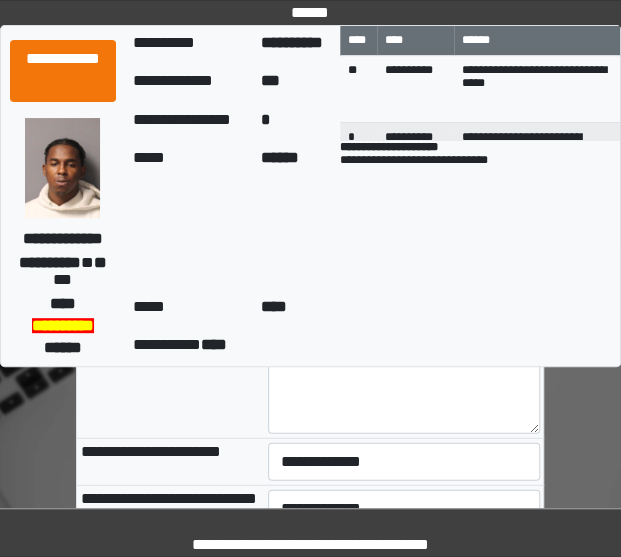 scroll, scrollTop: 909, scrollLeft: 0, axis: vertical 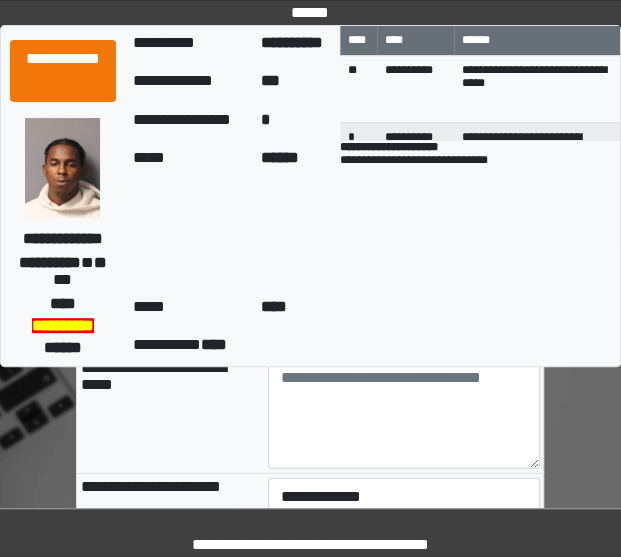 type on "**********" 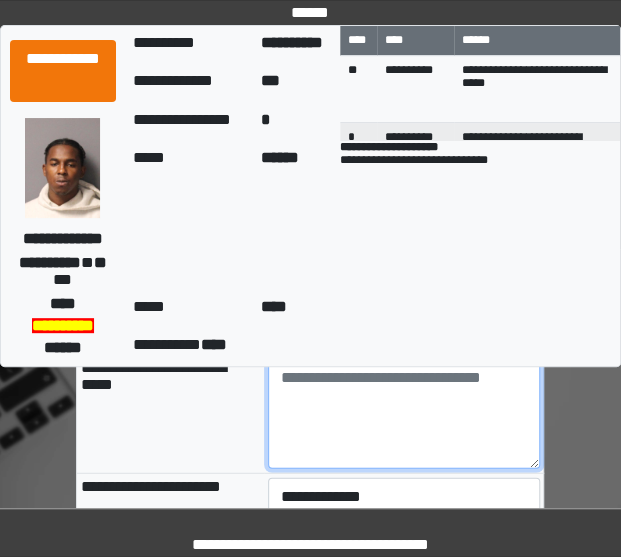 click at bounding box center (404, 413) 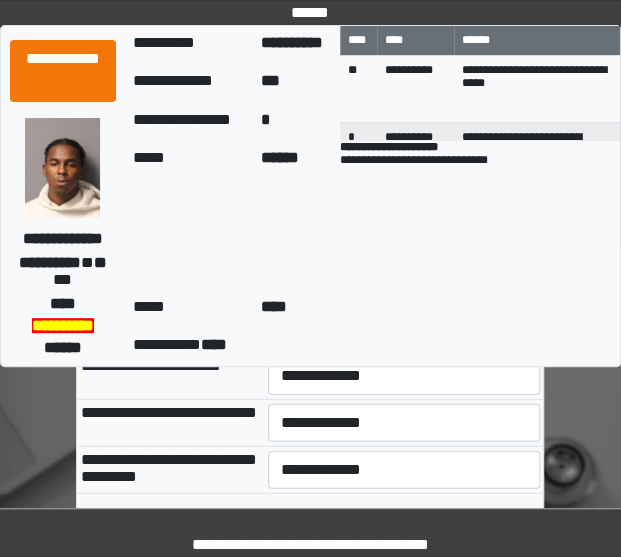 scroll, scrollTop: 1020, scrollLeft: 0, axis: vertical 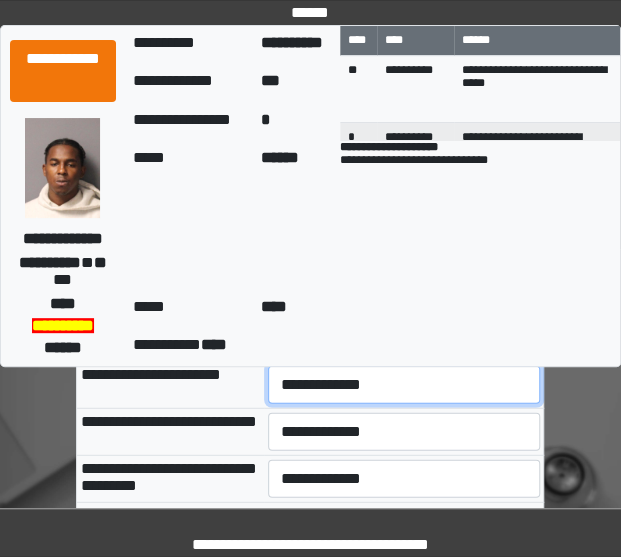 click on "**********" at bounding box center [404, 385] 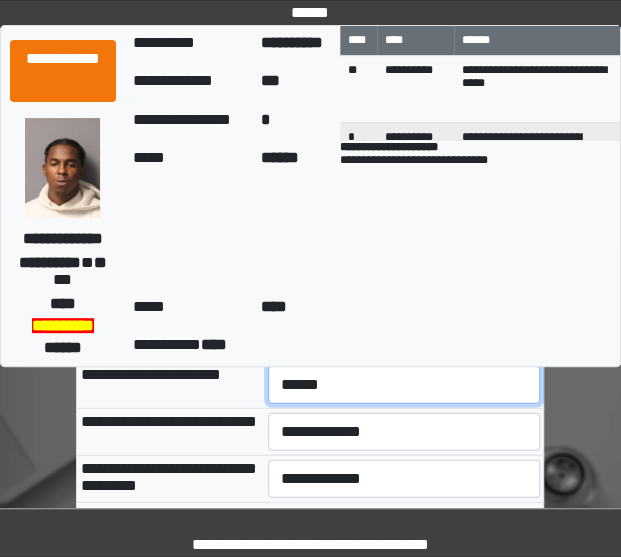 click on "**********" at bounding box center (404, 385) 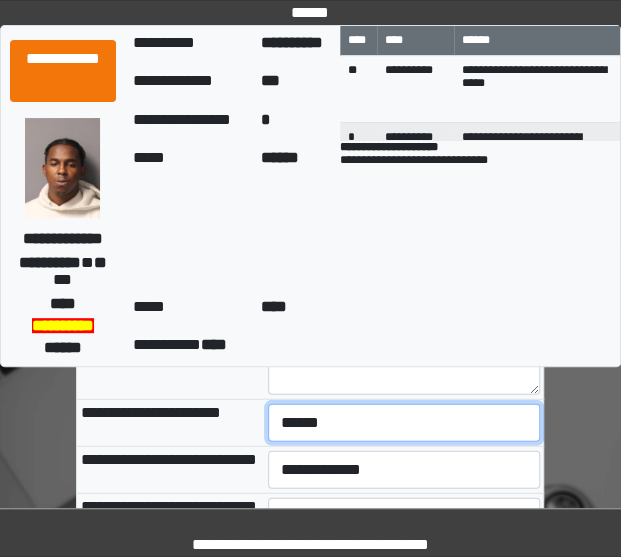 scroll, scrollTop: 1044, scrollLeft: 0, axis: vertical 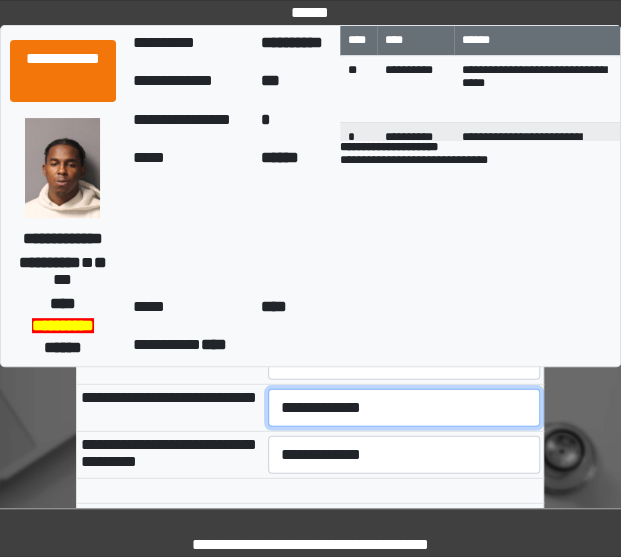 click on "**********" at bounding box center [404, 408] 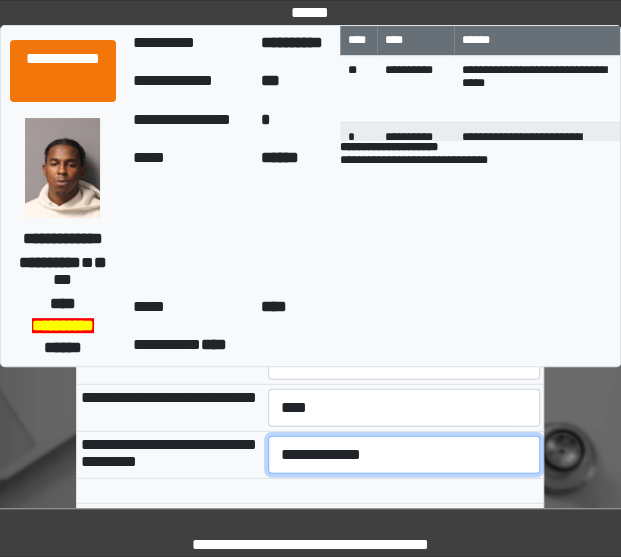 click on "**********" at bounding box center [404, 455] 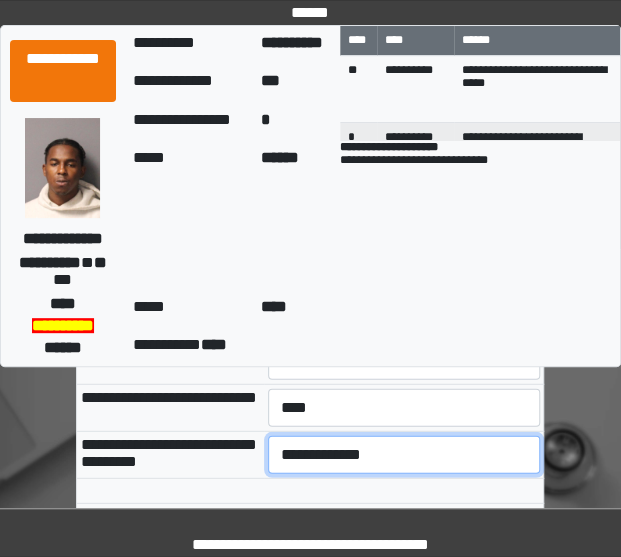 select on "***" 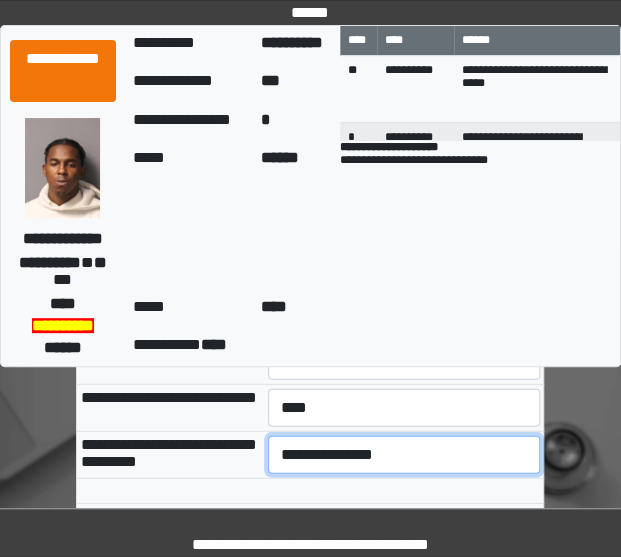 click on "**********" at bounding box center [404, 455] 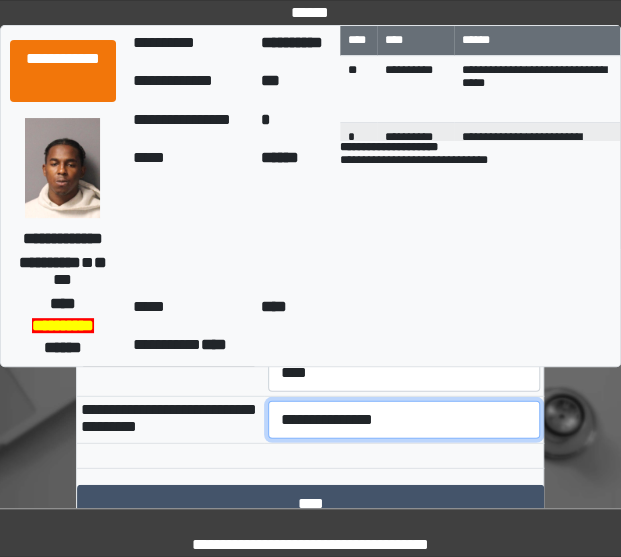 scroll, scrollTop: 1195, scrollLeft: 0, axis: vertical 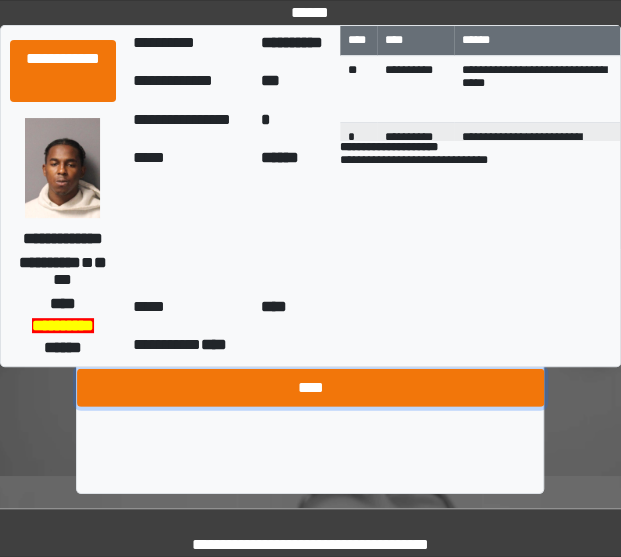 click on "****" at bounding box center (310, 388) 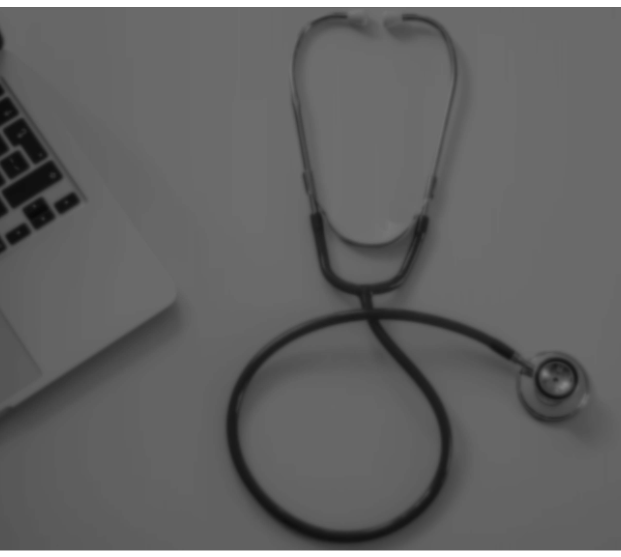 scroll, scrollTop: 0, scrollLeft: 0, axis: both 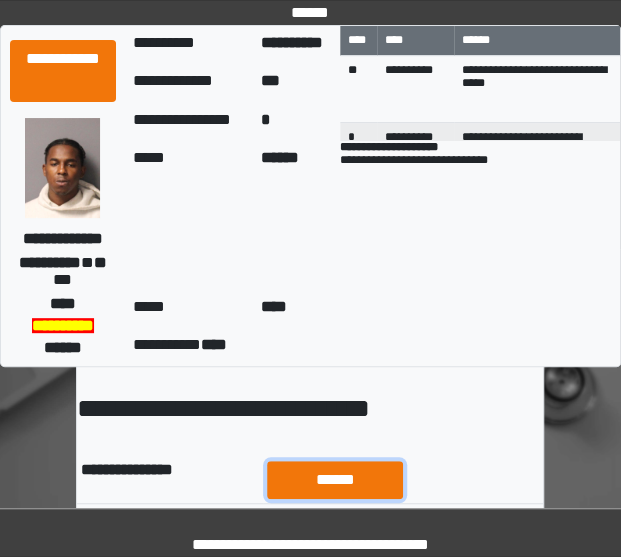 click on "******" at bounding box center (335, 479) 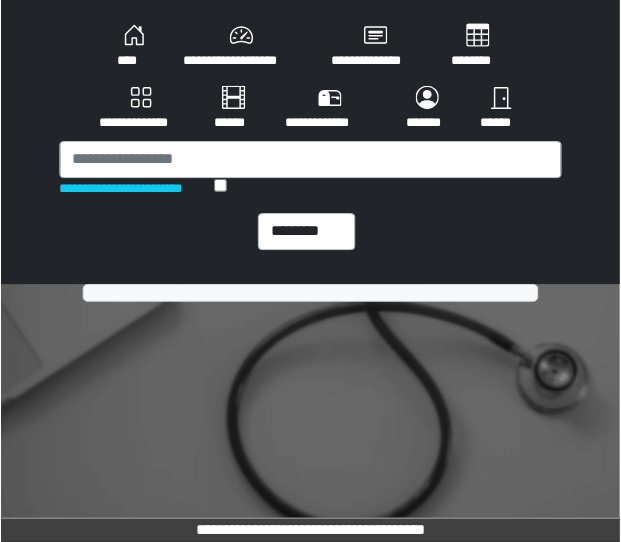 scroll, scrollTop: 0, scrollLeft: 0, axis: both 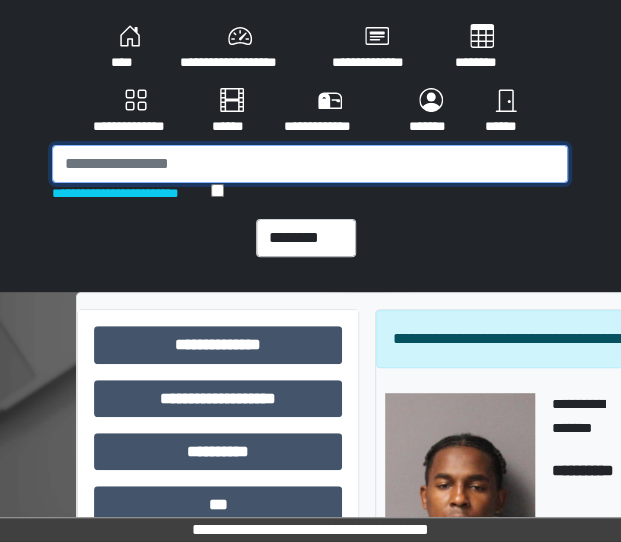 click at bounding box center (310, 164) 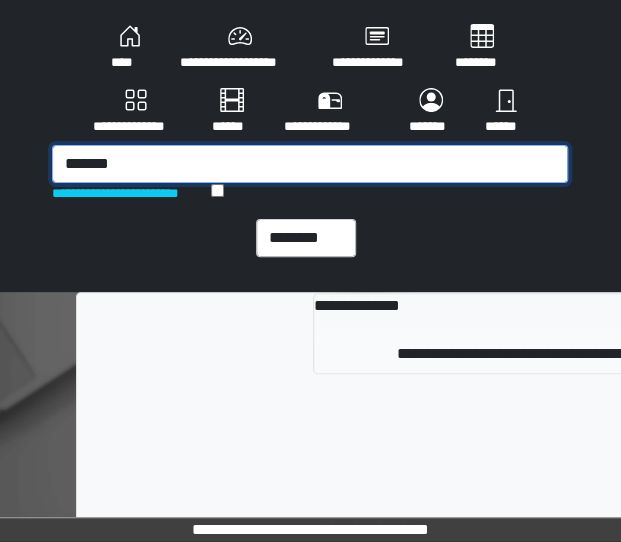 type on "*******" 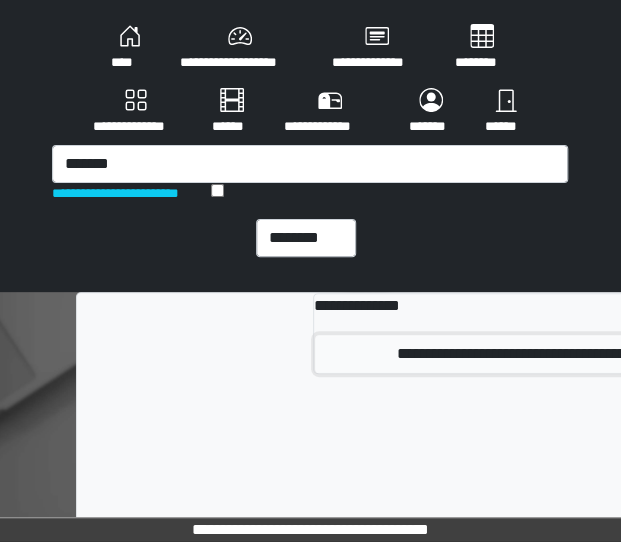click on "**********" at bounding box center [598, 354] 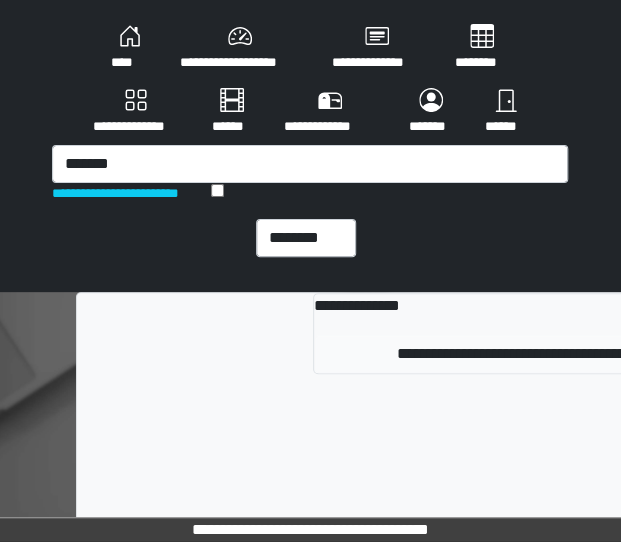 type 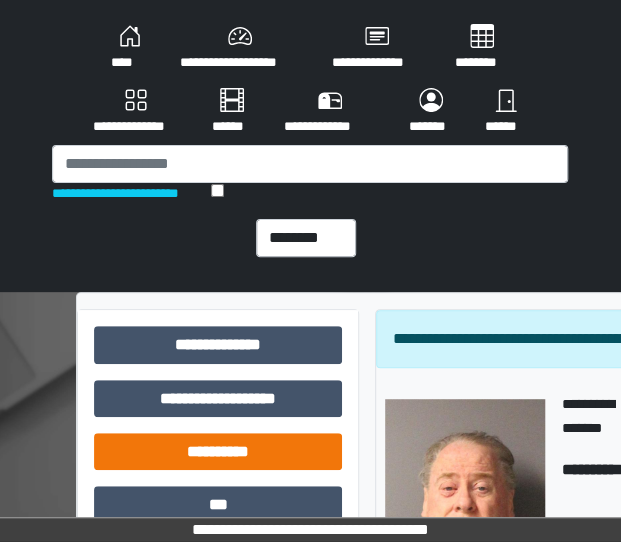 scroll, scrollTop: 170, scrollLeft: 0, axis: vertical 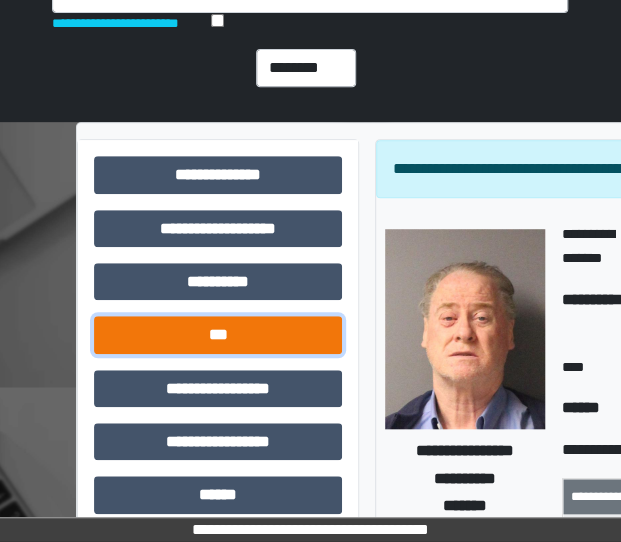 click on "***" at bounding box center (218, 334) 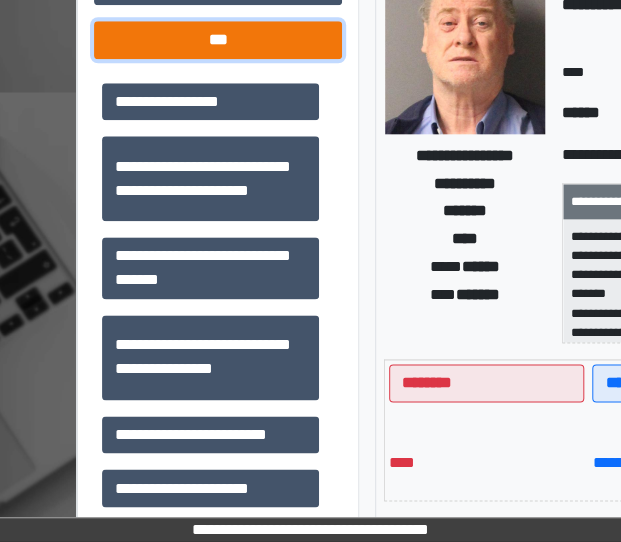 scroll, scrollTop: 467, scrollLeft: 0, axis: vertical 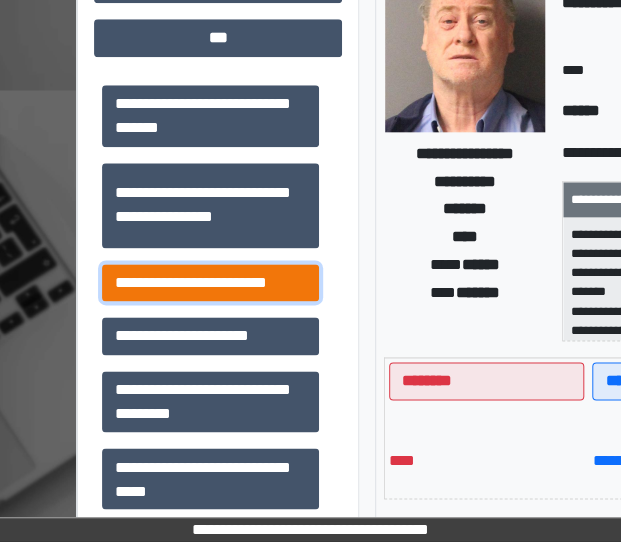 click on "**********" at bounding box center [210, 282] 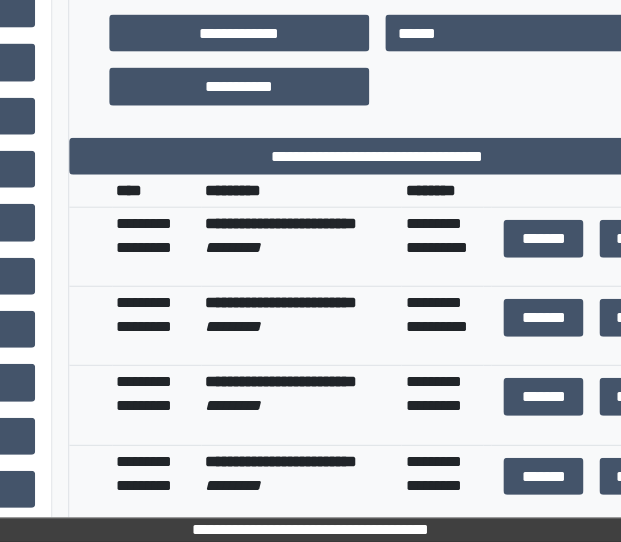 scroll, scrollTop: 904, scrollLeft: 307, axis: both 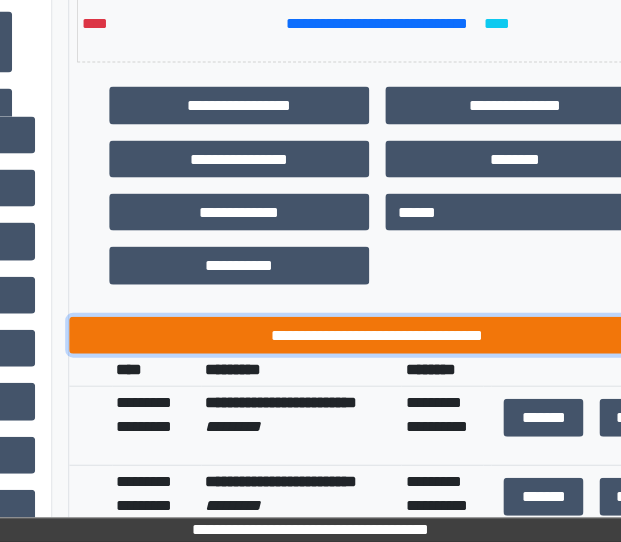 click on "**********" at bounding box center (377, 334) 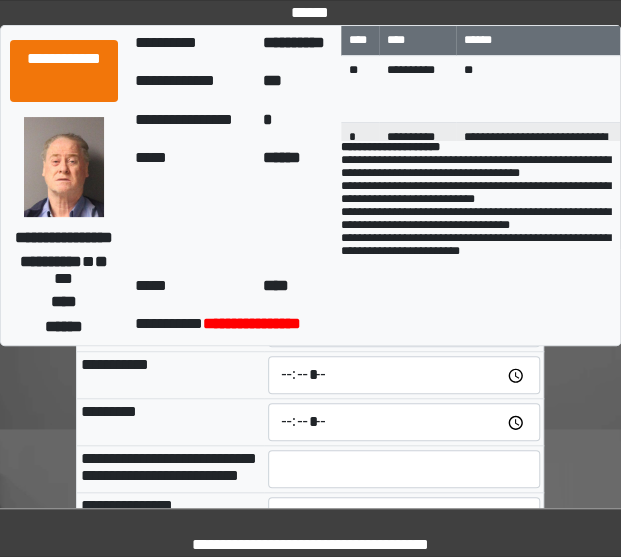 scroll, scrollTop: 40, scrollLeft: 0, axis: vertical 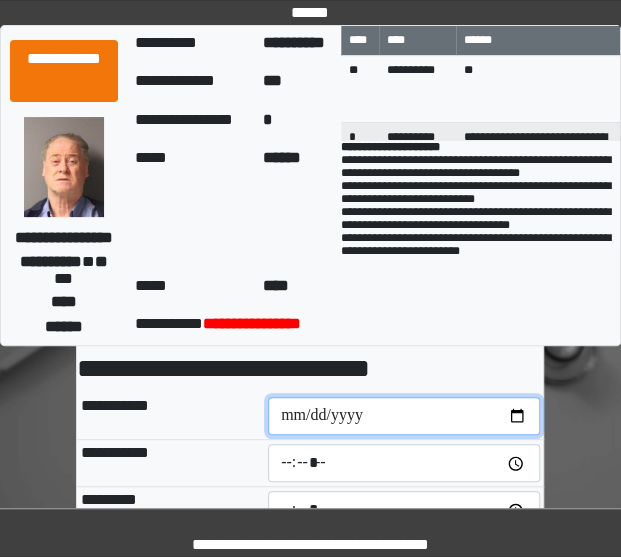 click at bounding box center [404, 416] 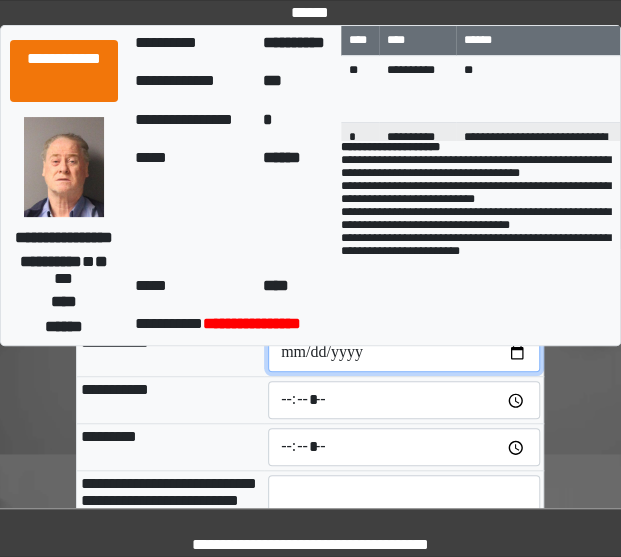 scroll, scrollTop: 105, scrollLeft: 0, axis: vertical 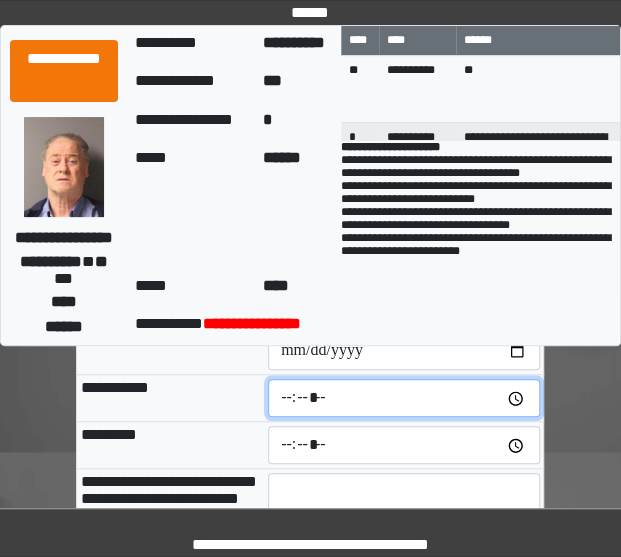 click at bounding box center [404, 398] 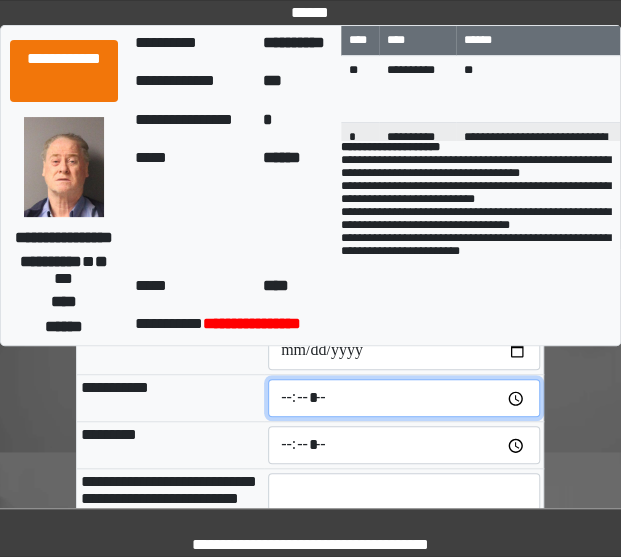 type on "*****" 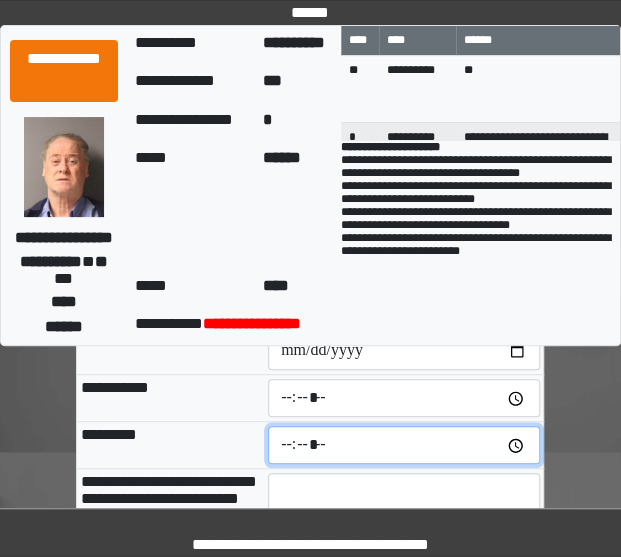click at bounding box center (404, 445) 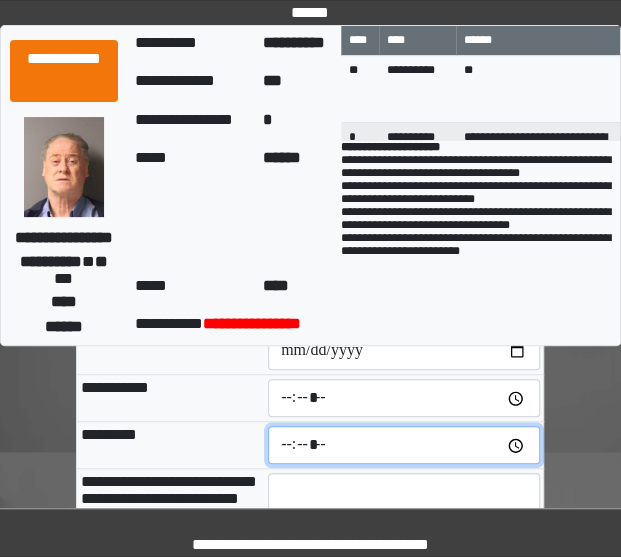 type on "*****" 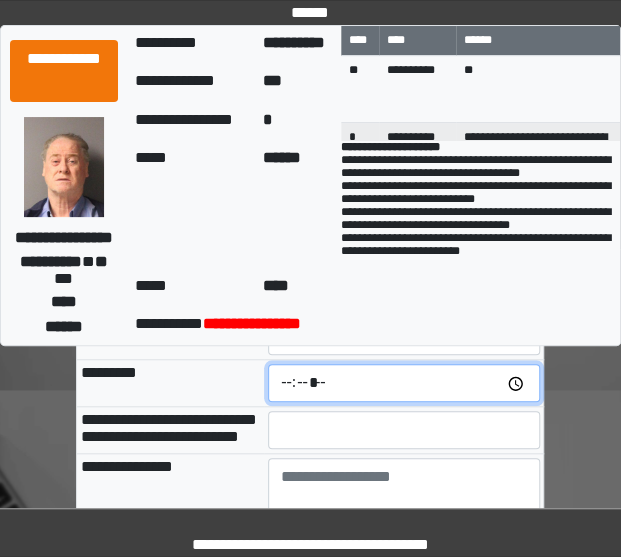 scroll, scrollTop: 166, scrollLeft: 0, axis: vertical 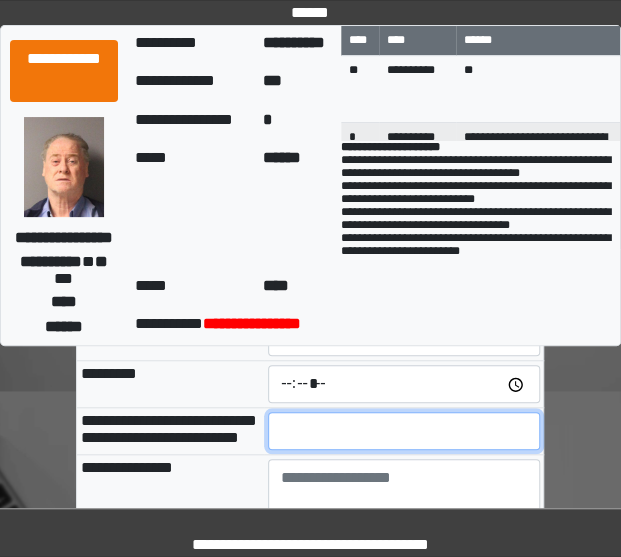 click at bounding box center (404, 431) 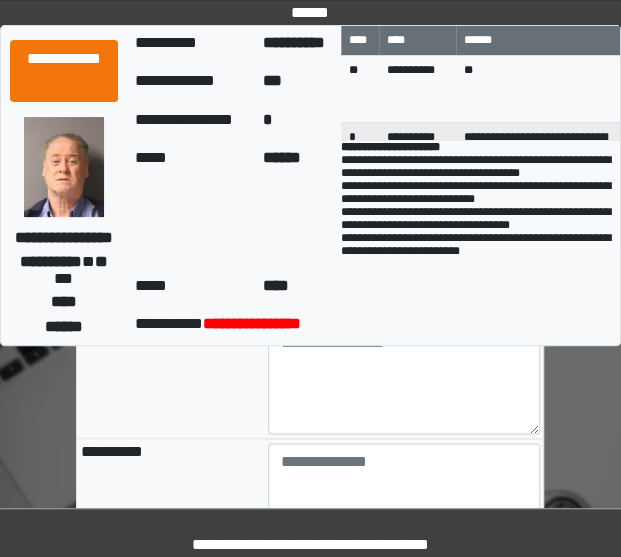 scroll, scrollTop: 419, scrollLeft: 0, axis: vertical 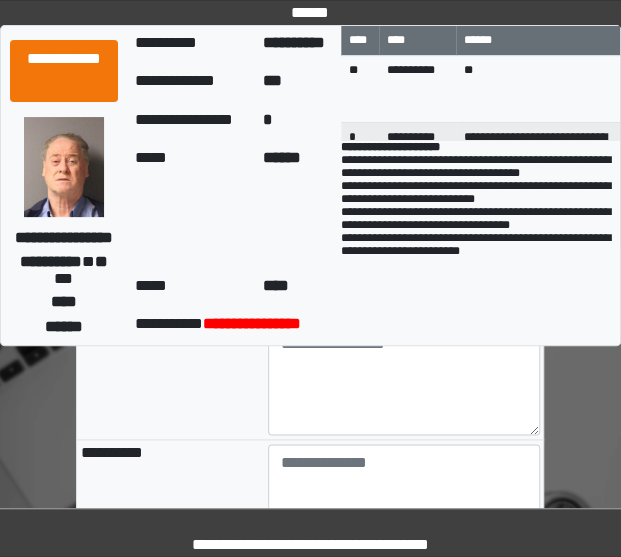 type on "**" 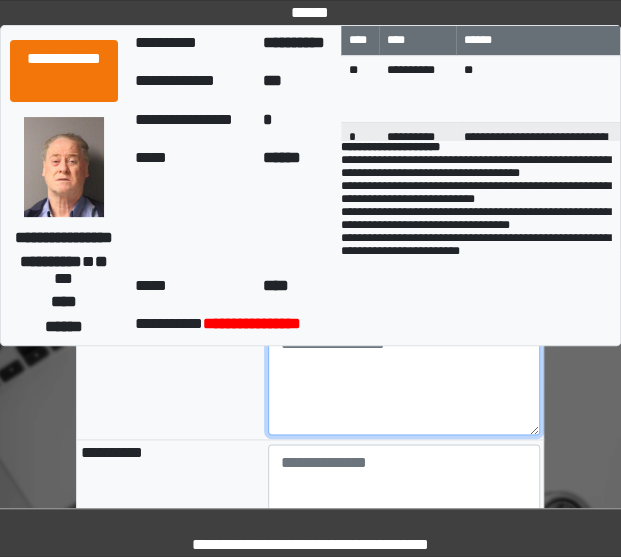 click at bounding box center (404, 380) 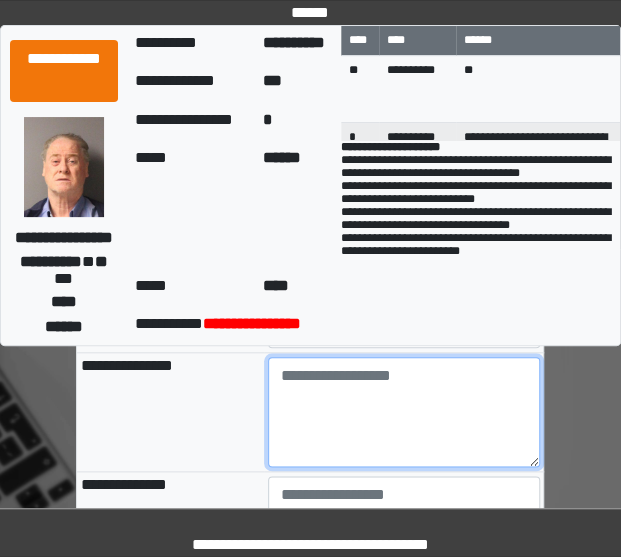 click at bounding box center [404, 412] 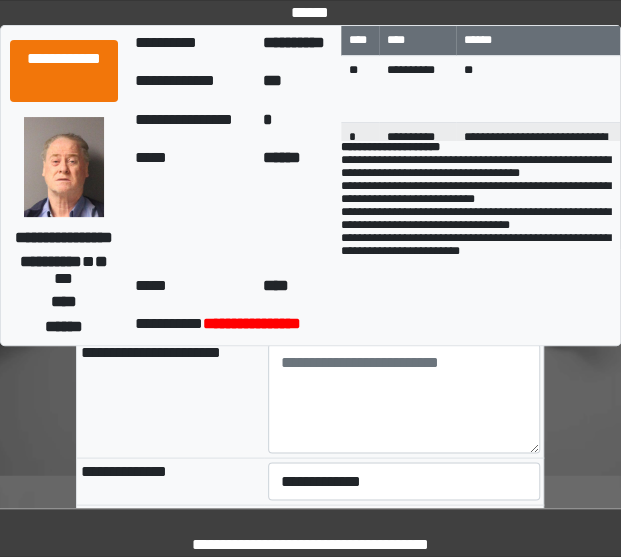 scroll, scrollTop: 638, scrollLeft: 0, axis: vertical 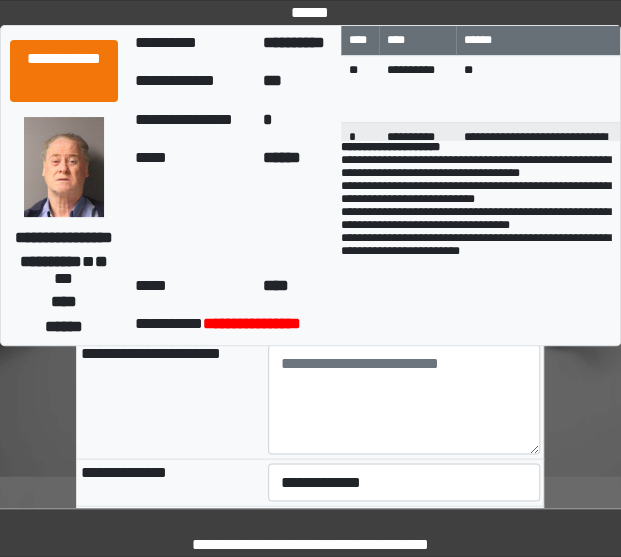 type on "**********" 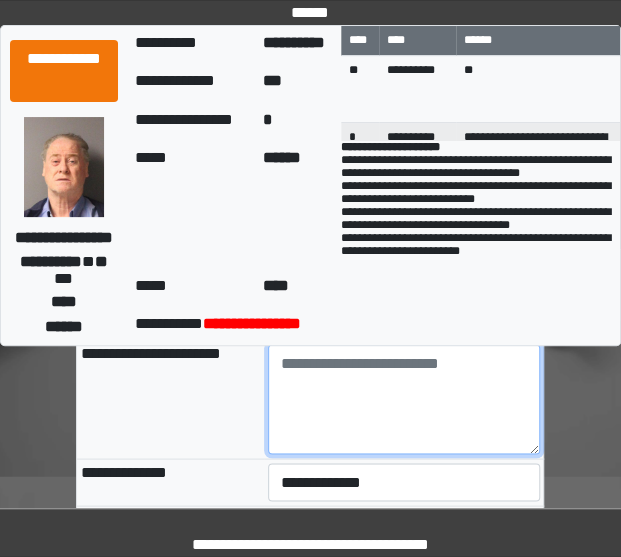 click at bounding box center [404, 399] 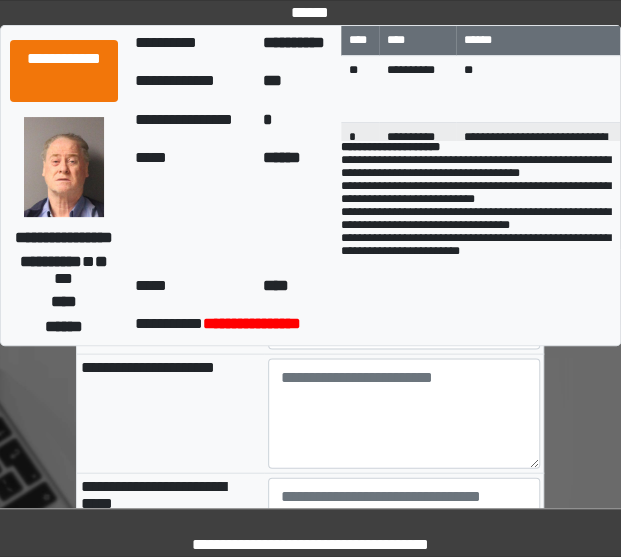 scroll, scrollTop: 758, scrollLeft: 0, axis: vertical 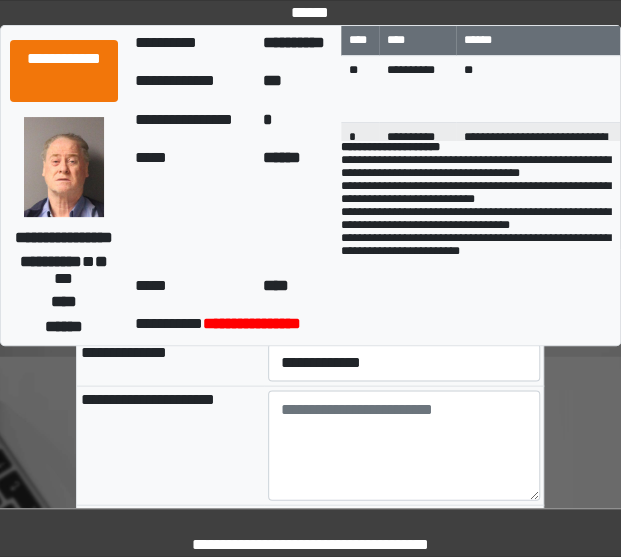 type on "*" 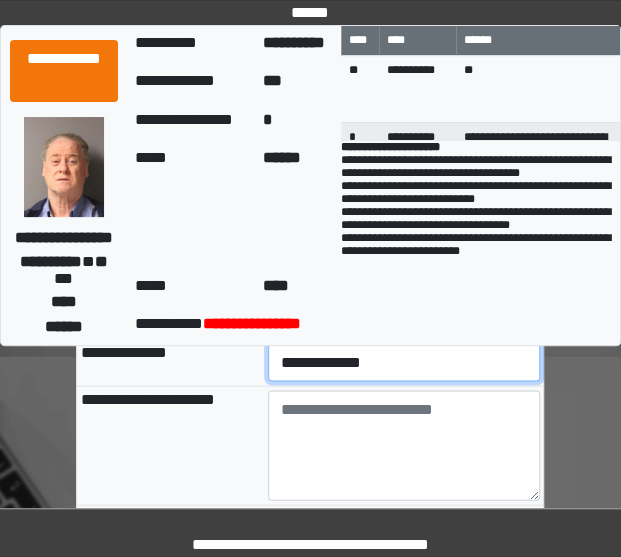click on "**********" at bounding box center (404, 362) 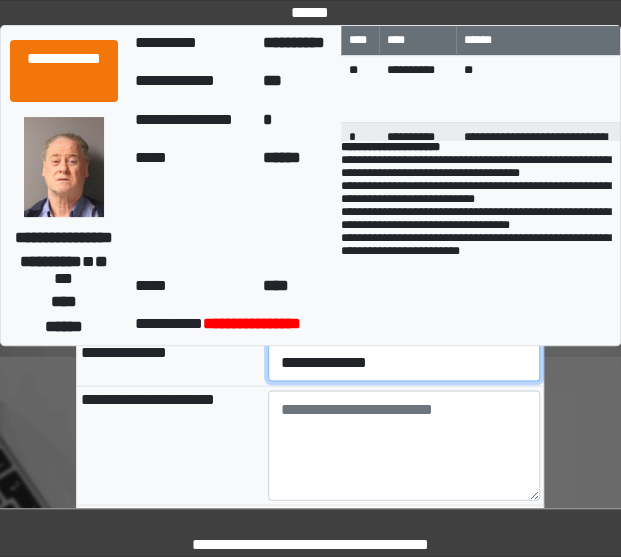 click on "**********" at bounding box center (404, 362) 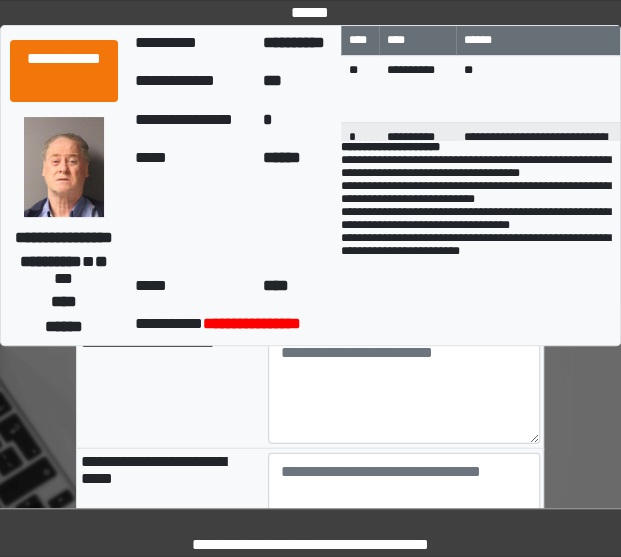 scroll, scrollTop: 816, scrollLeft: 0, axis: vertical 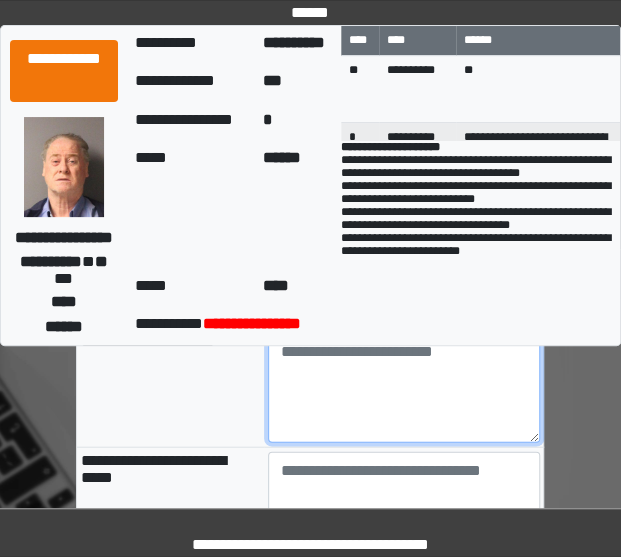 click at bounding box center (404, 387) 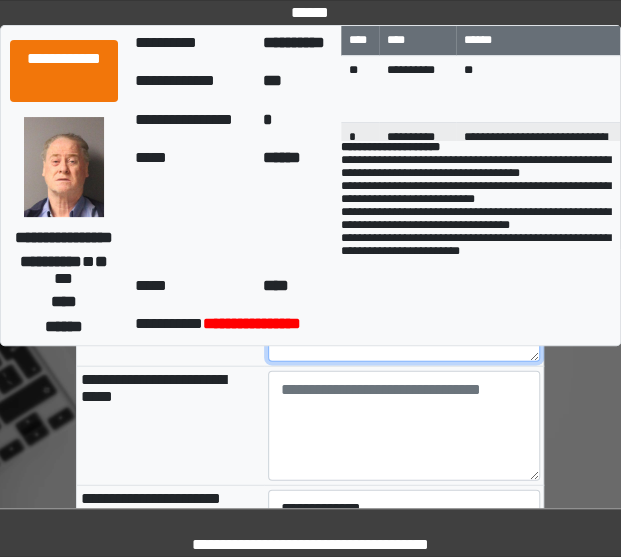 scroll, scrollTop: 1015, scrollLeft: 0, axis: vertical 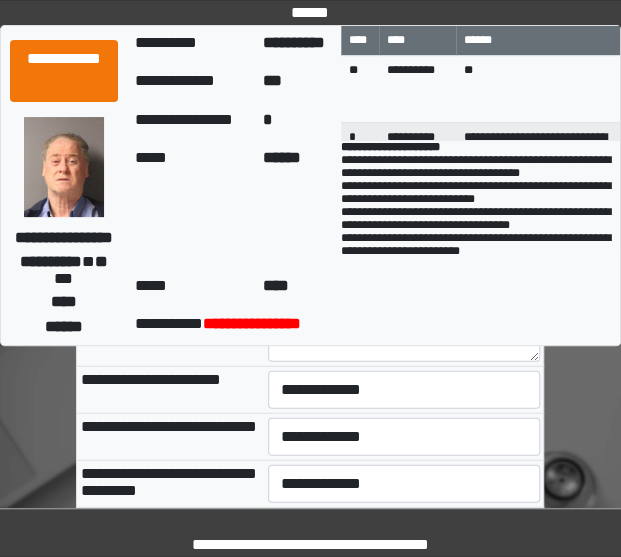 type on "**********" 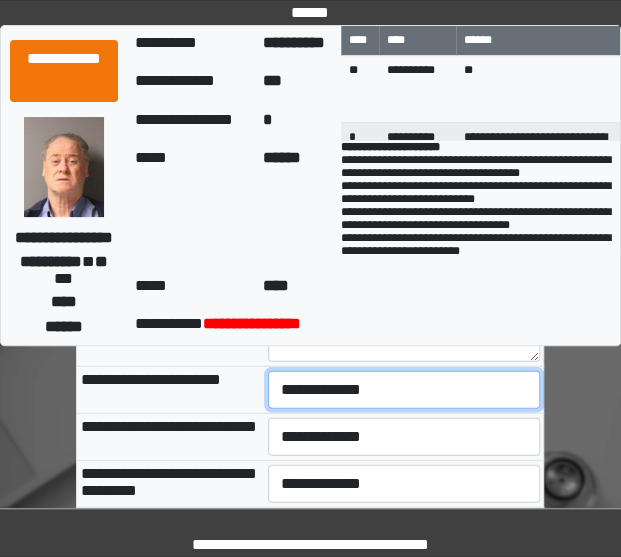 click on "**********" at bounding box center [404, 390] 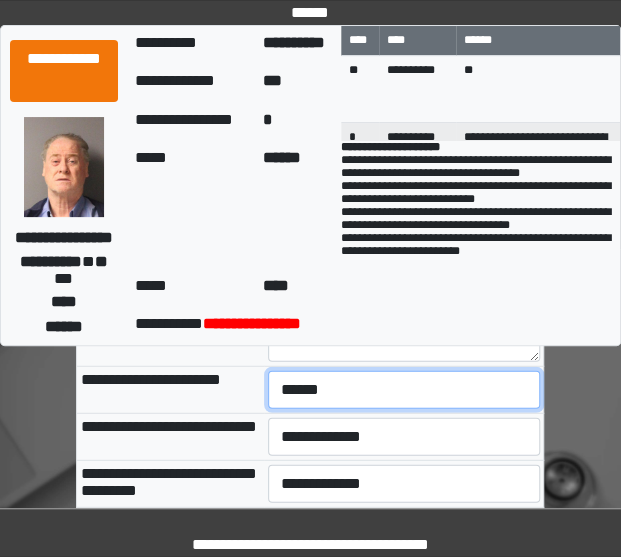 click on "**********" at bounding box center (404, 390) 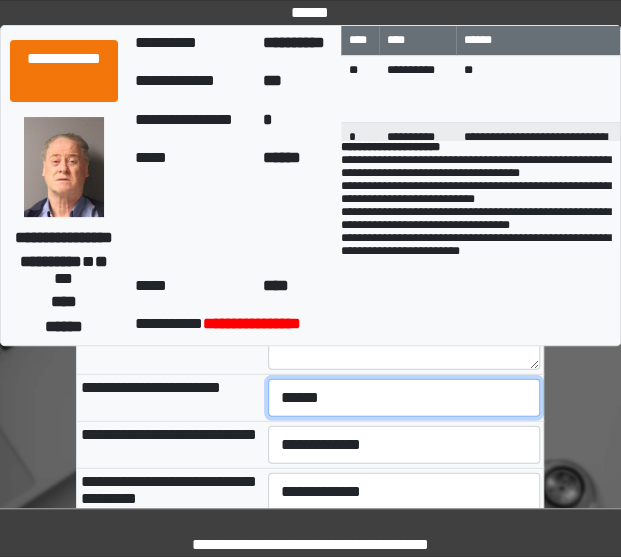 scroll, scrollTop: 1010, scrollLeft: 0, axis: vertical 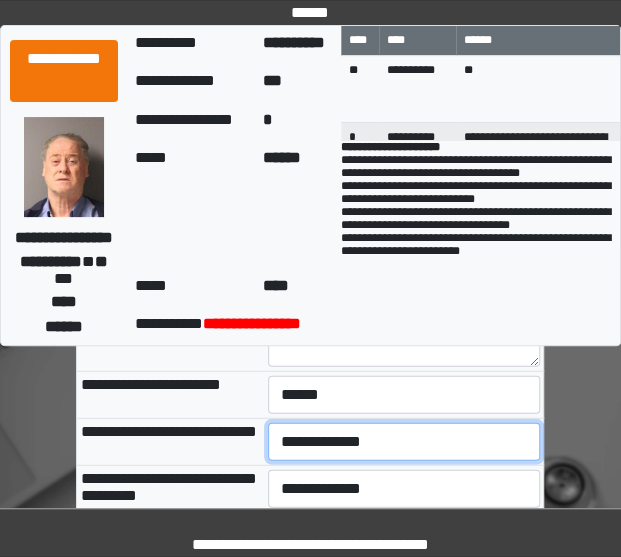 click on "**********" at bounding box center (404, 442) 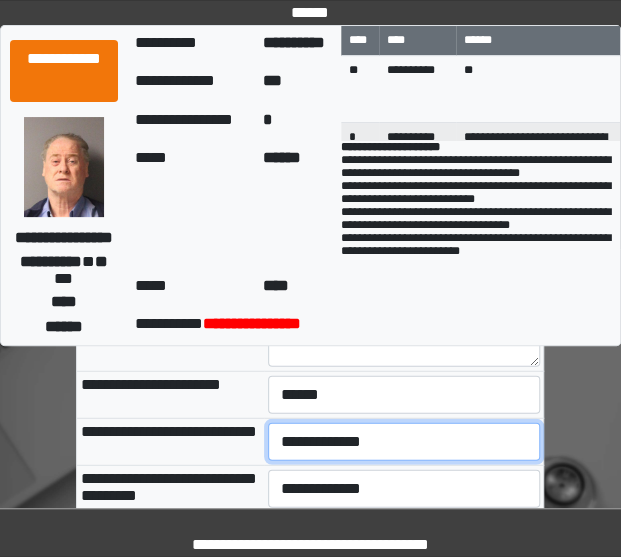 select on "***" 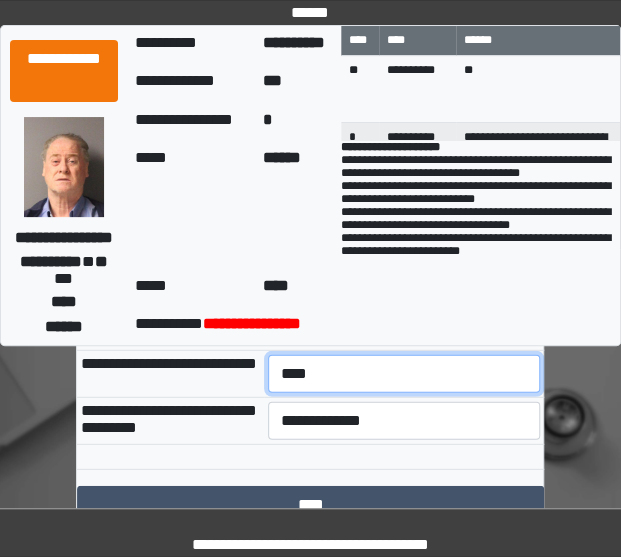 scroll, scrollTop: 1079, scrollLeft: 0, axis: vertical 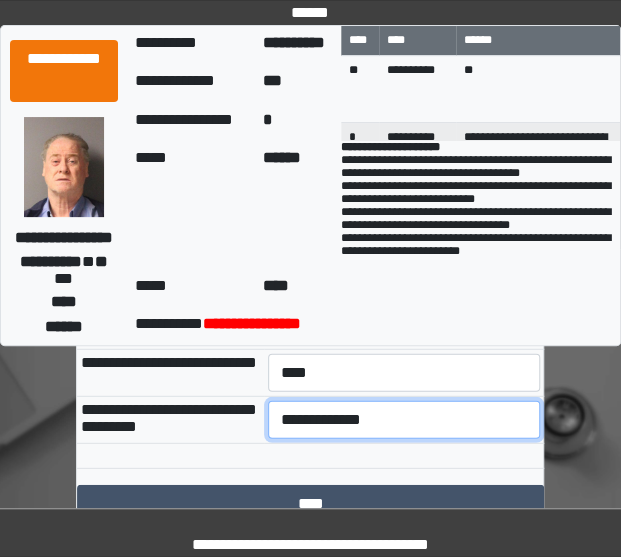 click on "**********" at bounding box center [404, 420] 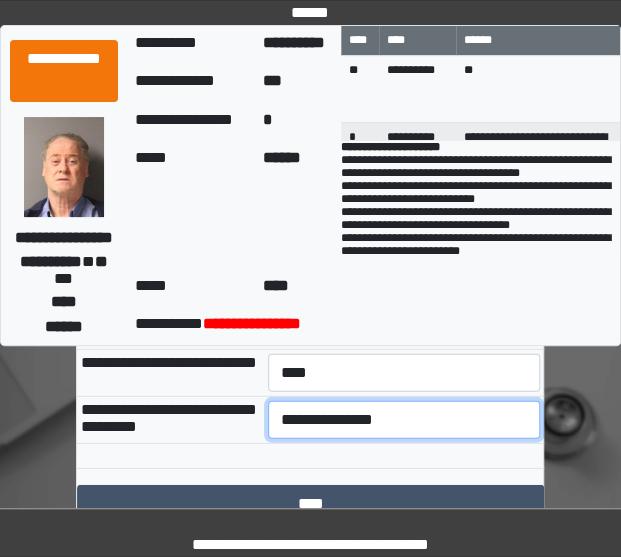 scroll, scrollTop: 1195, scrollLeft: 0, axis: vertical 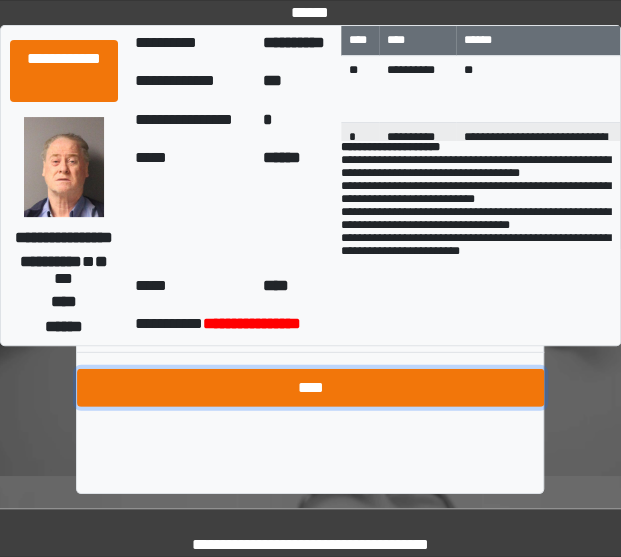 click on "****" at bounding box center (310, 388) 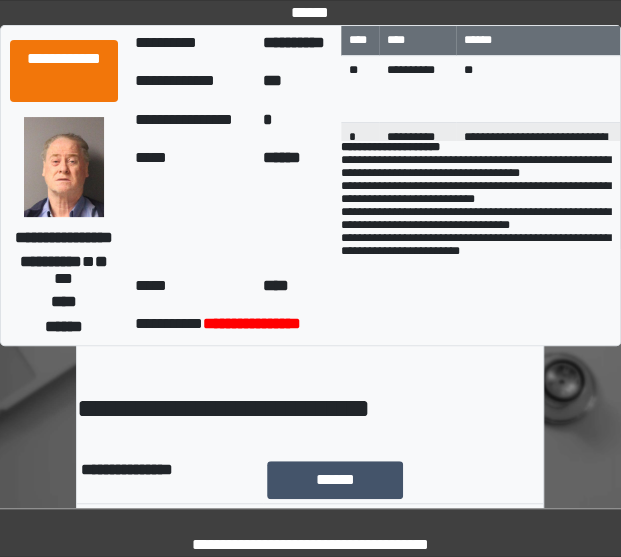 scroll, scrollTop: 26, scrollLeft: 0, axis: vertical 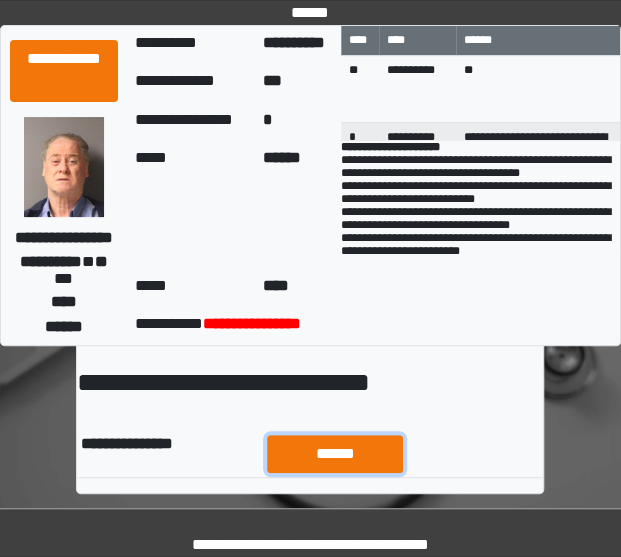 click on "******" at bounding box center (335, 453) 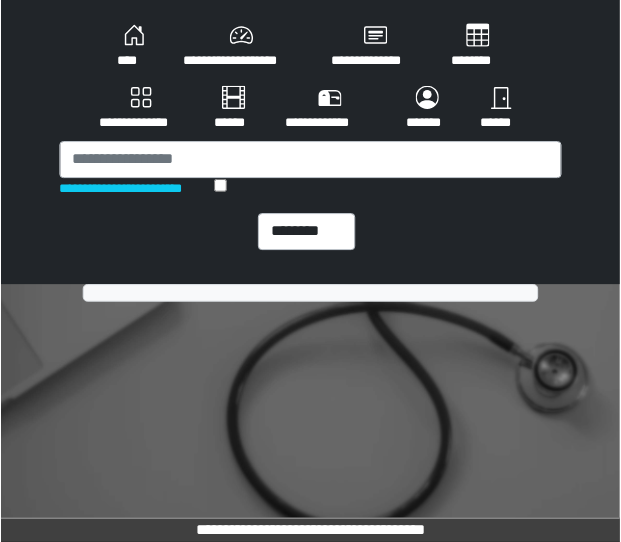 scroll, scrollTop: 0, scrollLeft: 0, axis: both 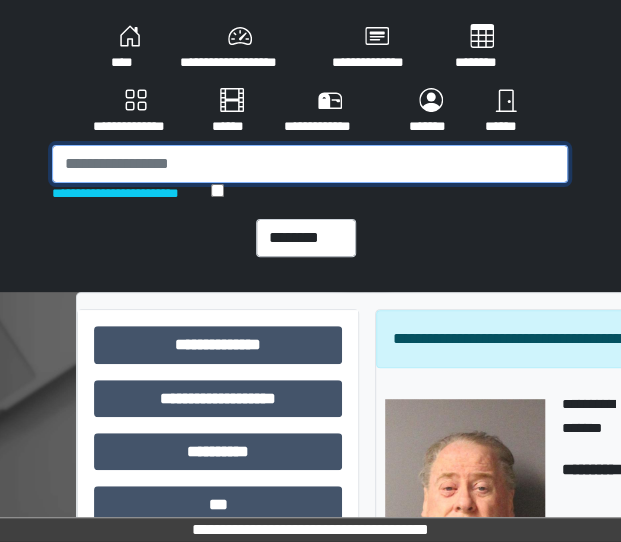 click at bounding box center [310, 164] 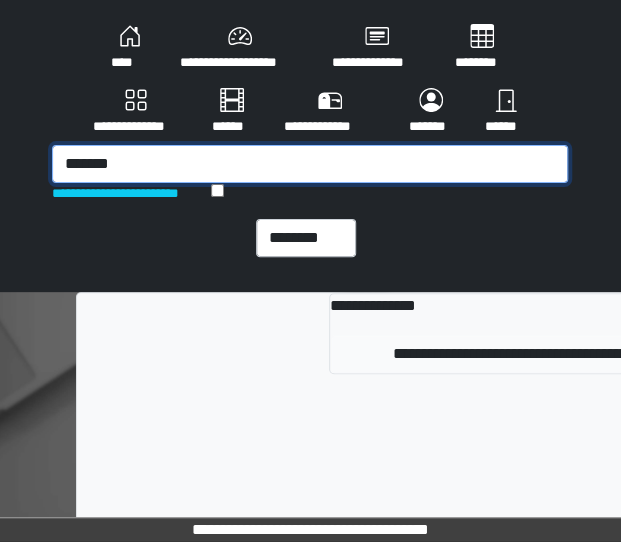 type on "*******" 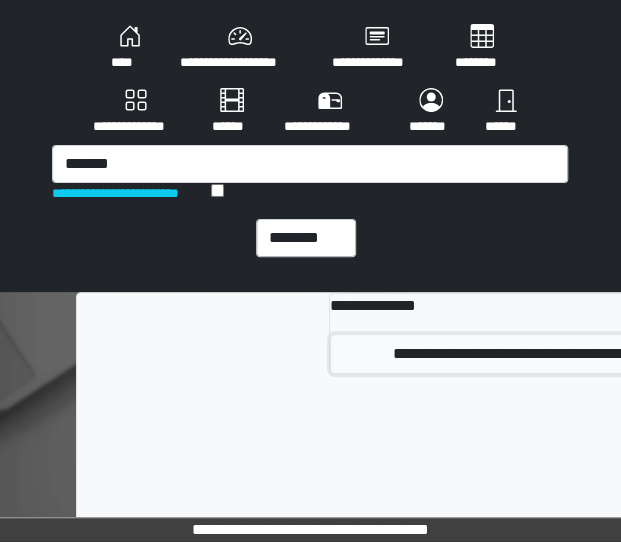 click on "**********" at bounding box center [586, 354] 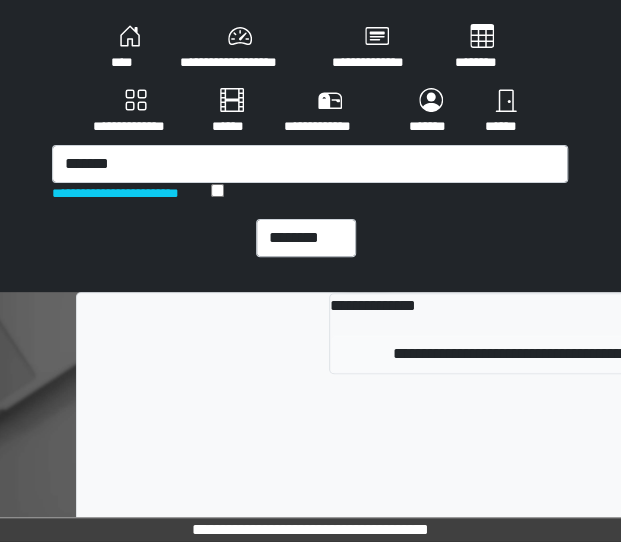 type 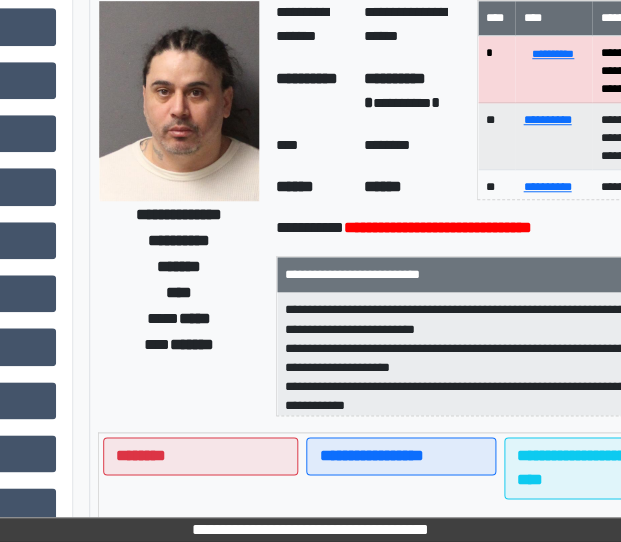 scroll, scrollTop: 318, scrollLeft: 290, axis: both 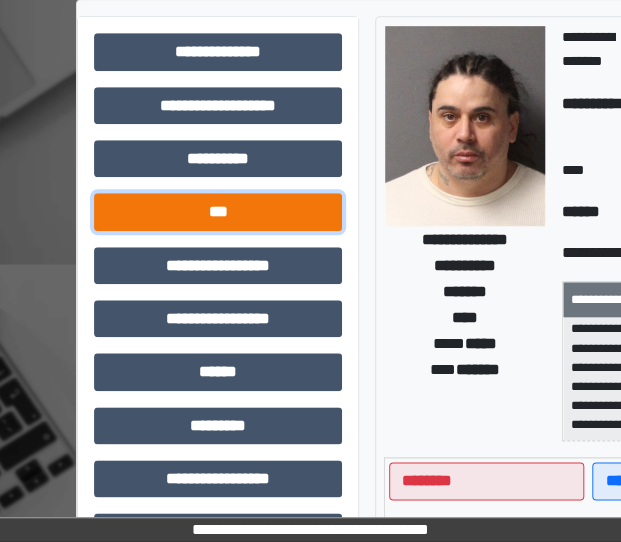 click on "***" at bounding box center [218, 211] 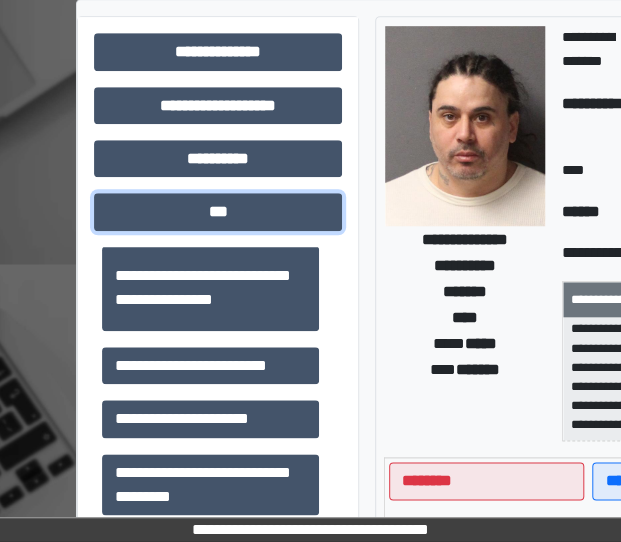 scroll, scrollTop: 236, scrollLeft: 0, axis: vertical 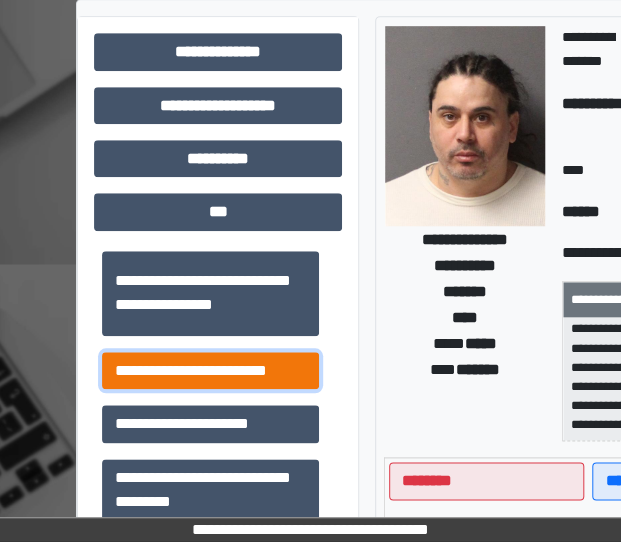 click on "**********" at bounding box center (210, 370) 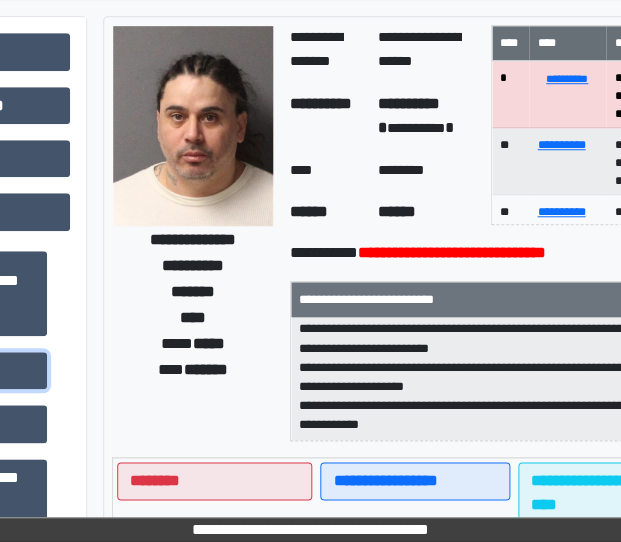 scroll, scrollTop: 293, scrollLeft: 286, axis: both 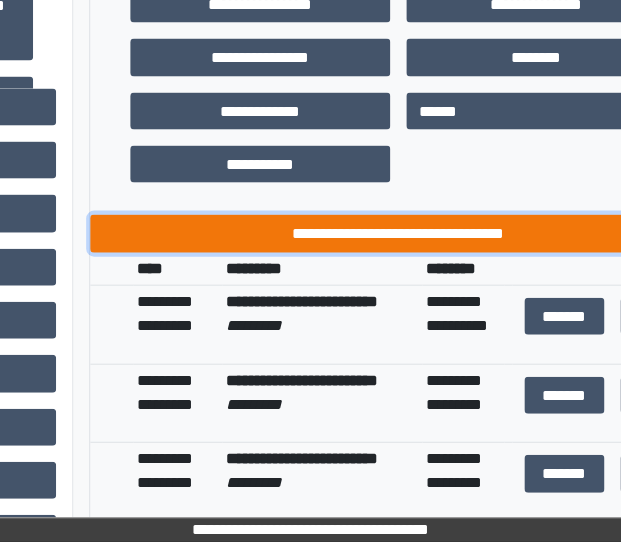 click on "**********" at bounding box center (398, 233) 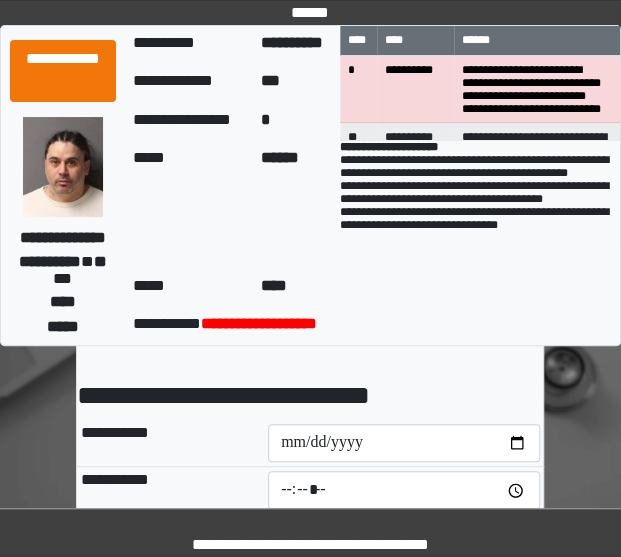 scroll, scrollTop: 14, scrollLeft: 0, axis: vertical 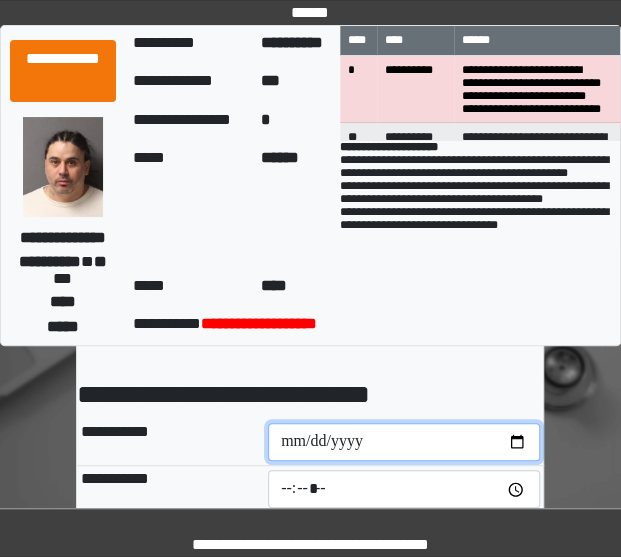 click at bounding box center (404, 442) 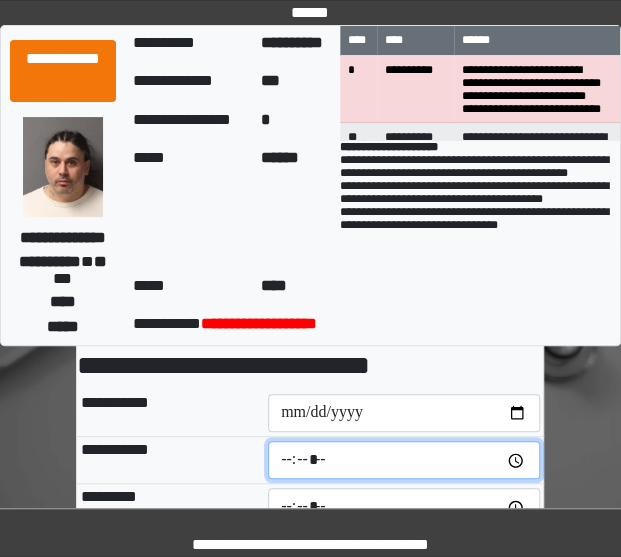 click at bounding box center (404, 460) 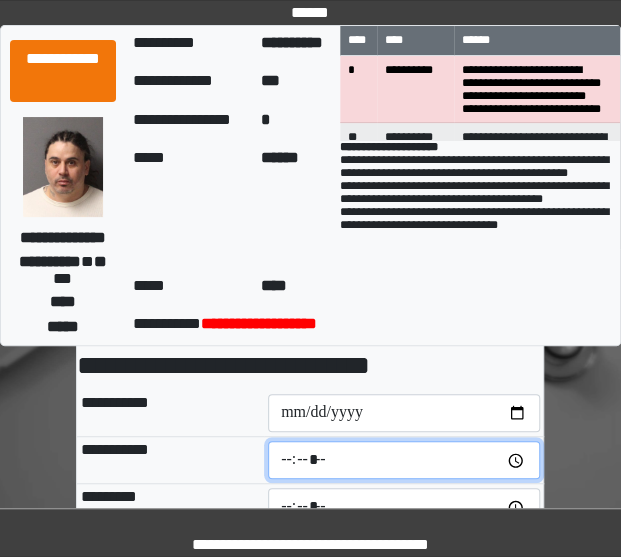 click at bounding box center (404, 460) 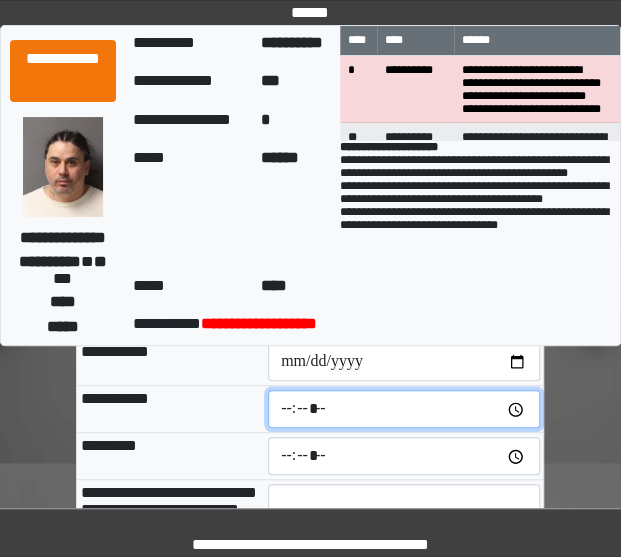 scroll, scrollTop: 95, scrollLeft: 0, axis: vertical 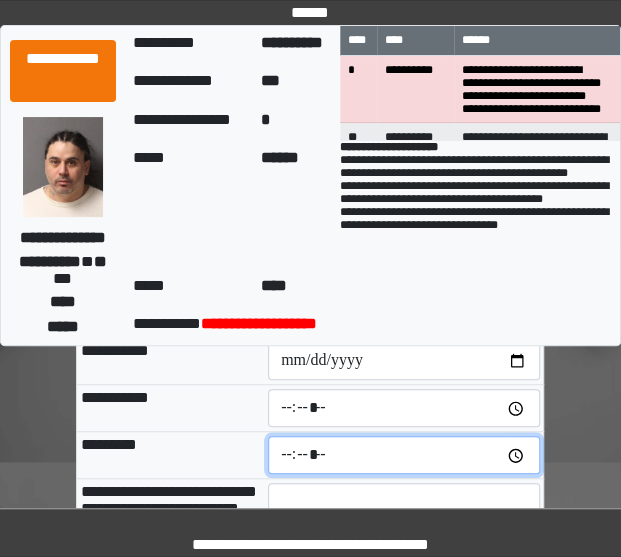 click at bounding box center [404, 455] 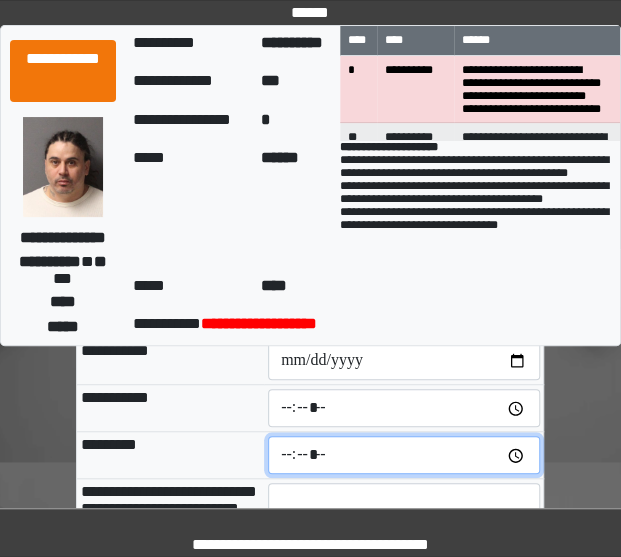 type on "*****" 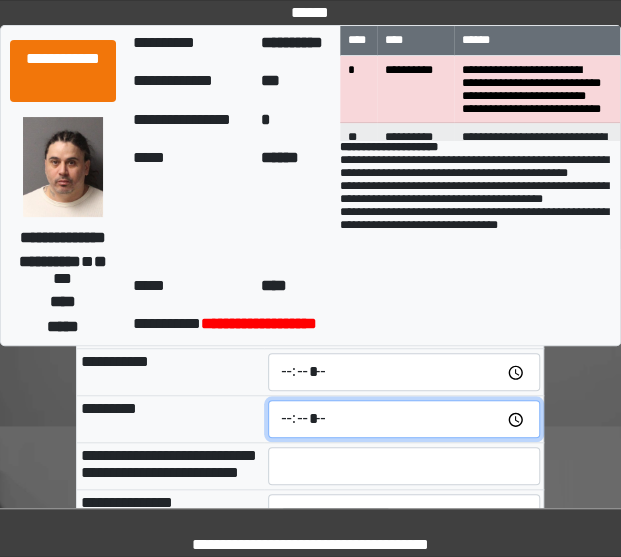scroll, scrollTop: 134, scrollLeft: 0, axis: vertical 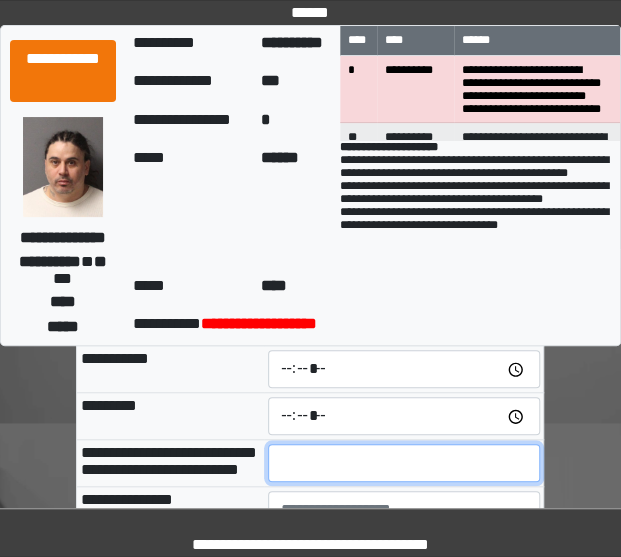 click at bounding box center (404, 463) 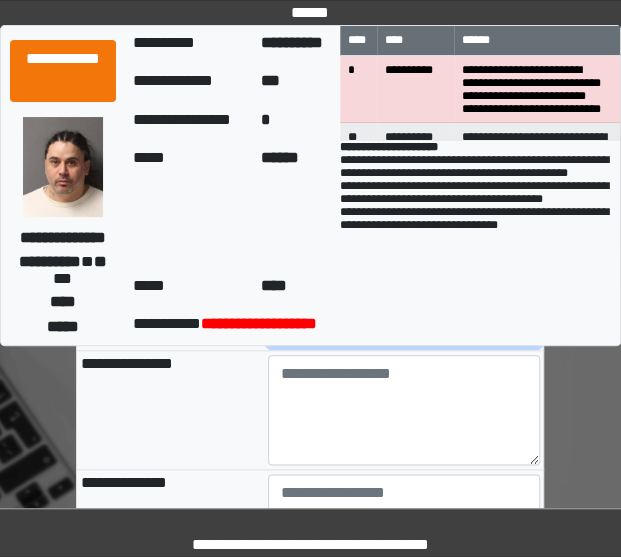 scroll, scrollTop: 268, scrollLeft: 0, axis: vertical 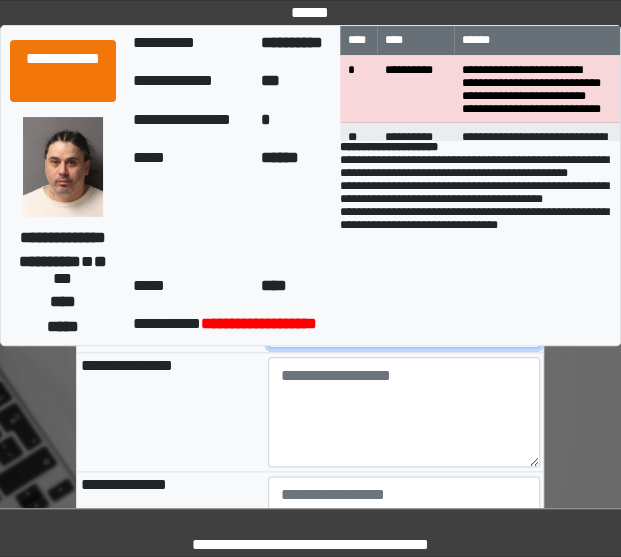 type on "**" 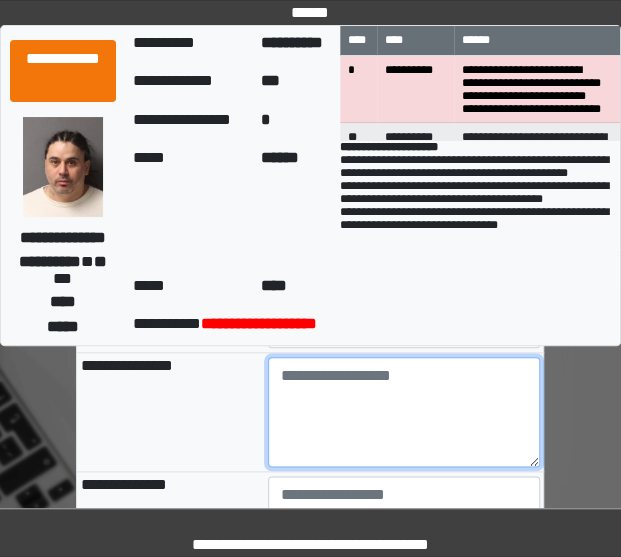 click at bounding box center (404, 412) 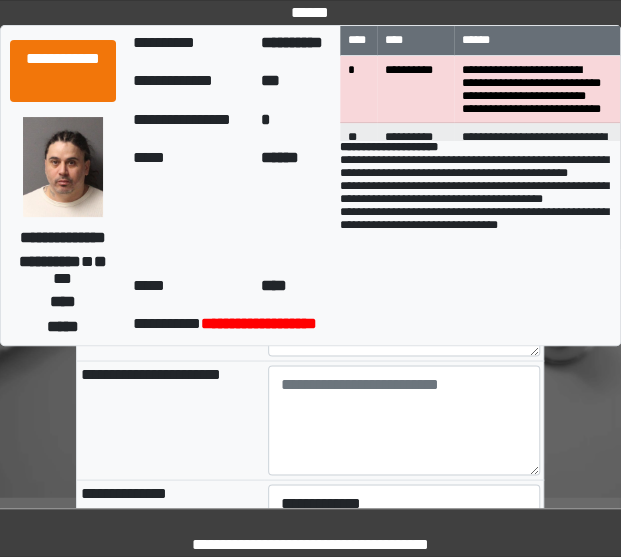scroll, scrollTop: 618, scrollLeft: 0, axis: vertical 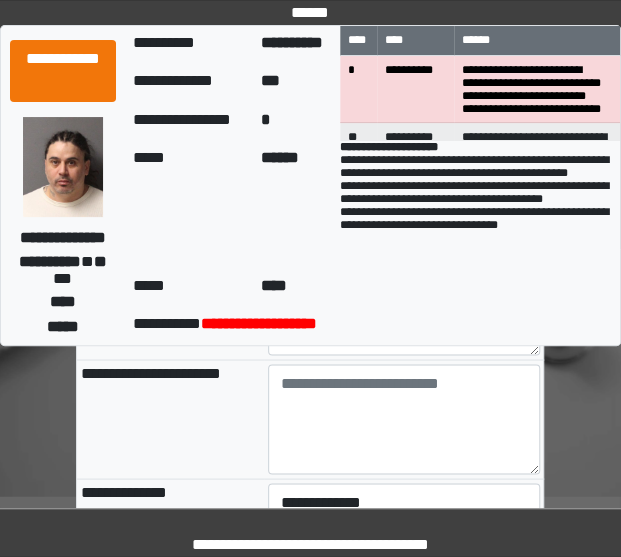 type on "**********" 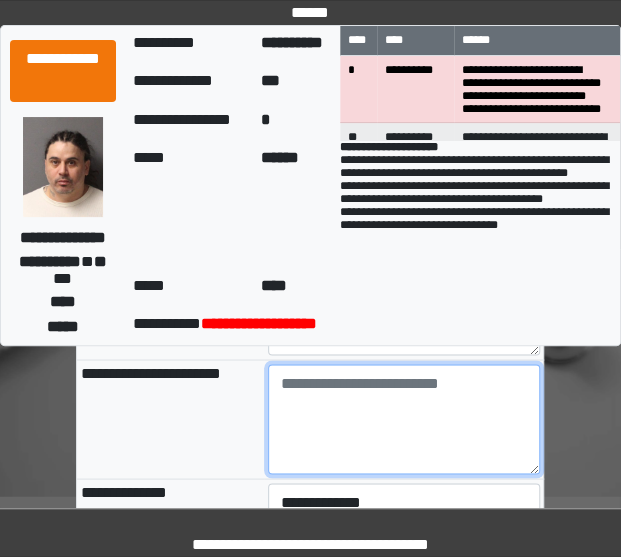 click at bounding box center (404, 419) 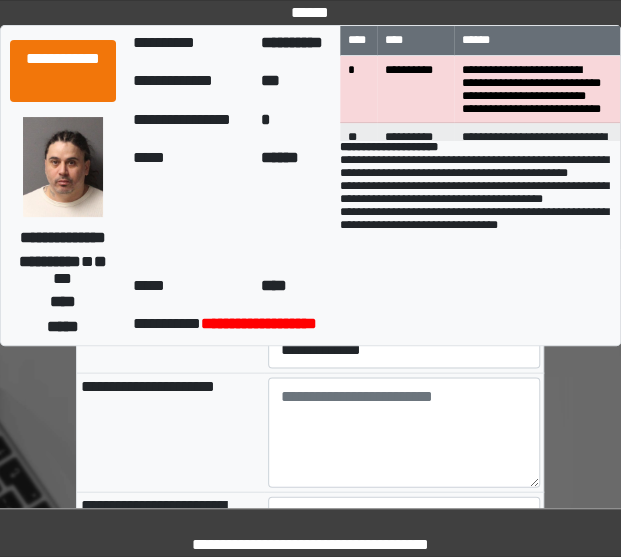 scroll, scrollTop: 773, scrollLeft: 0, axis: vertical 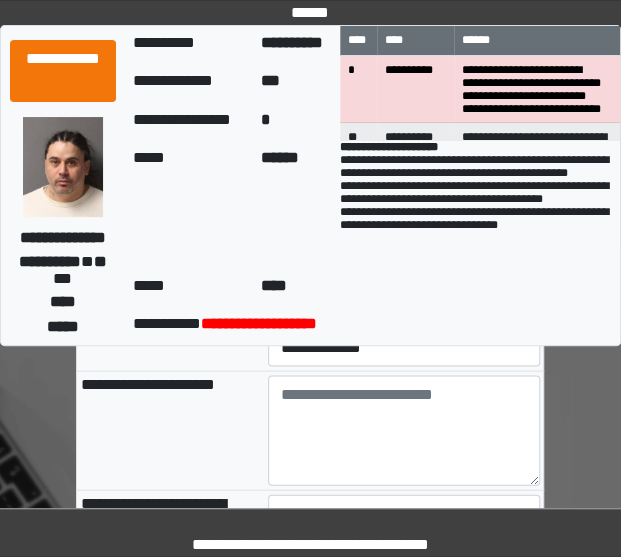 type on "*" 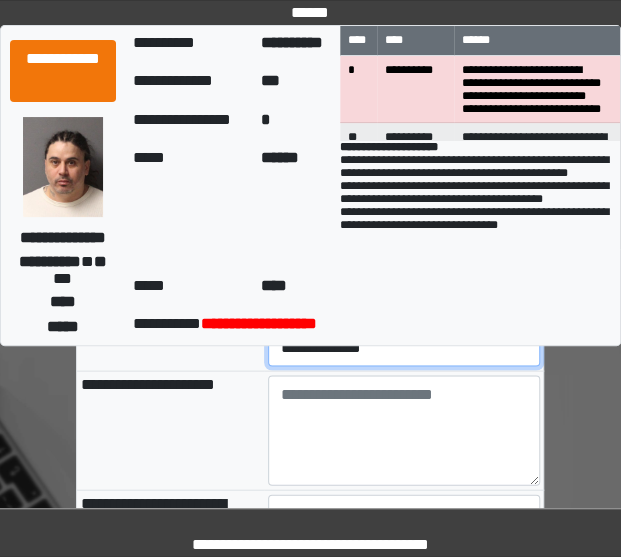 click on "**********" at bounding box center [404, 347] 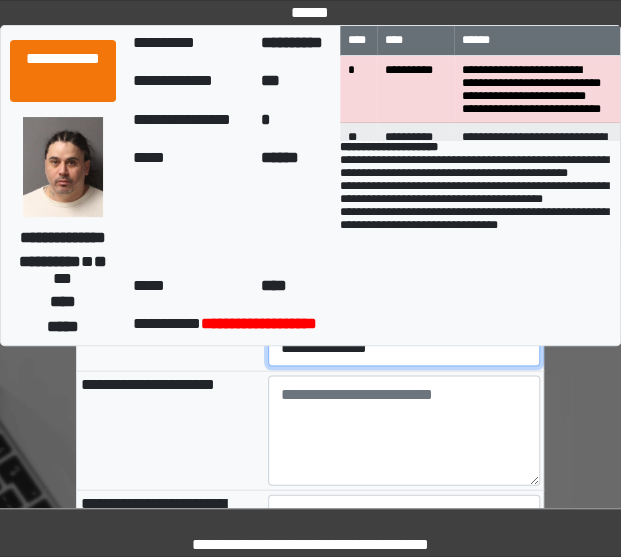 click on "**********" at bounding box center (404, 347) 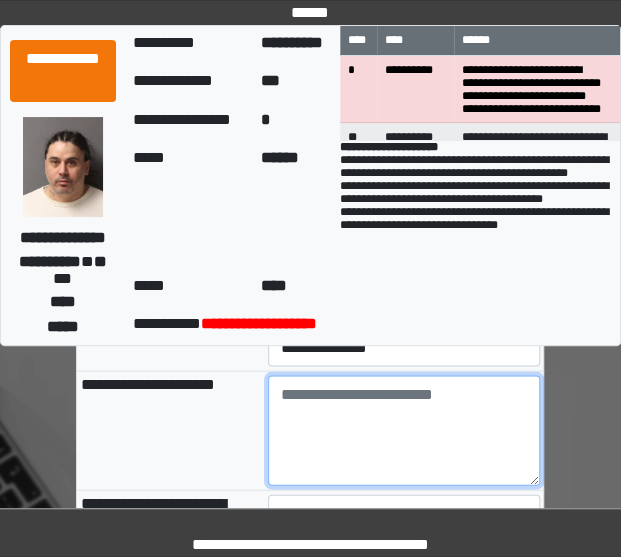 click at bounding box center (404, 430) 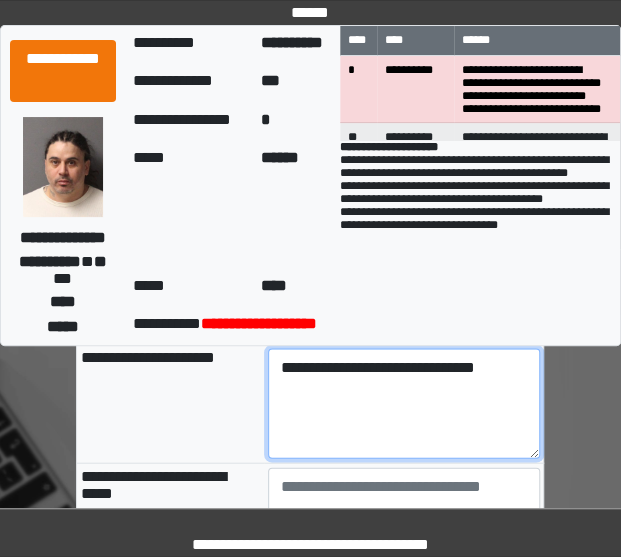 scroll, scrollTop: 880, scrollLeft: 0, axis: vertical 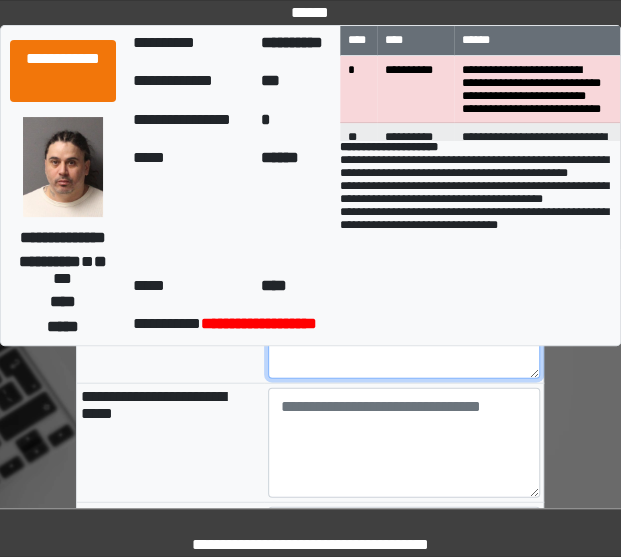 type on "**********" 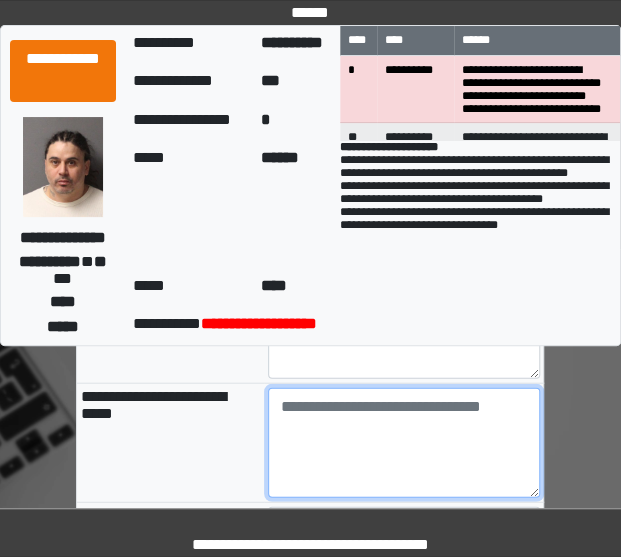 click at bounding box center [404, 442] 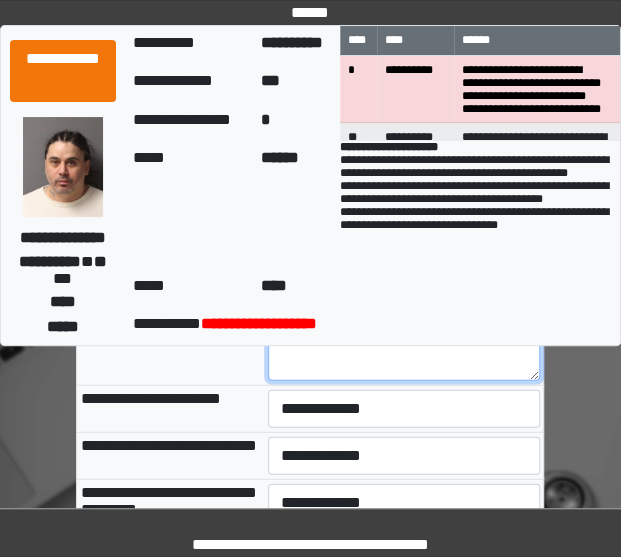 scroll, scrollTop: 996, scrollLeft: 0, axis: vertical 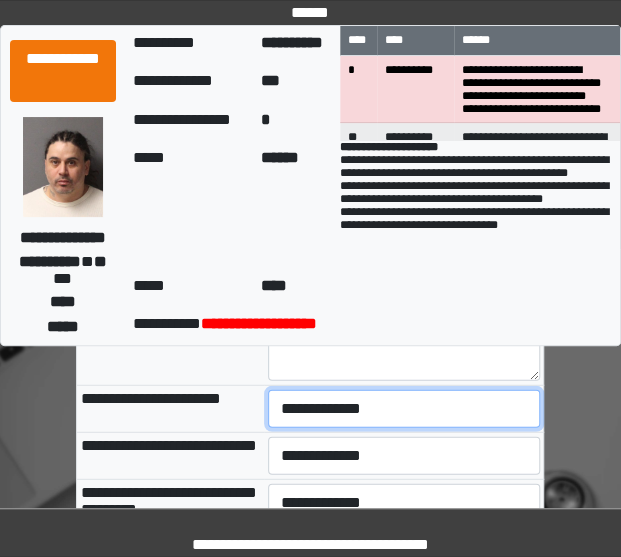 click on "**********" at bounding box center (404, 409) 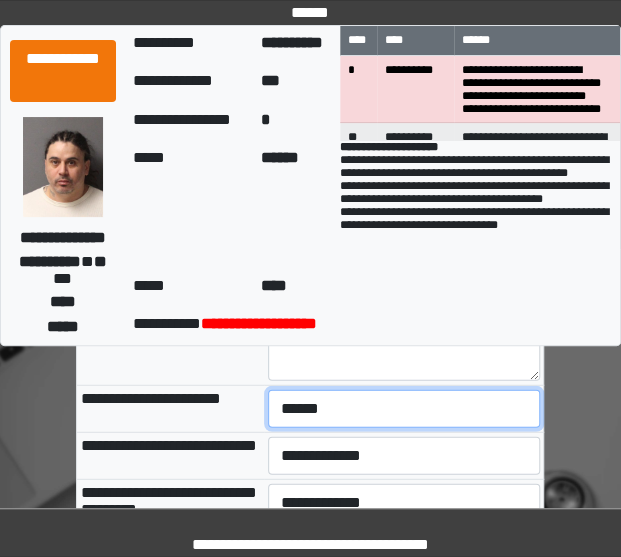 click on "**********" at bounding box center [404, 409] 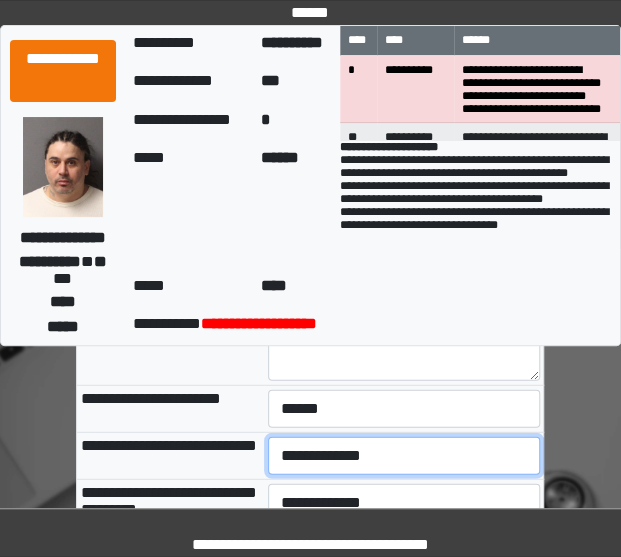 click on "**********" at bounding box center [404, 456] 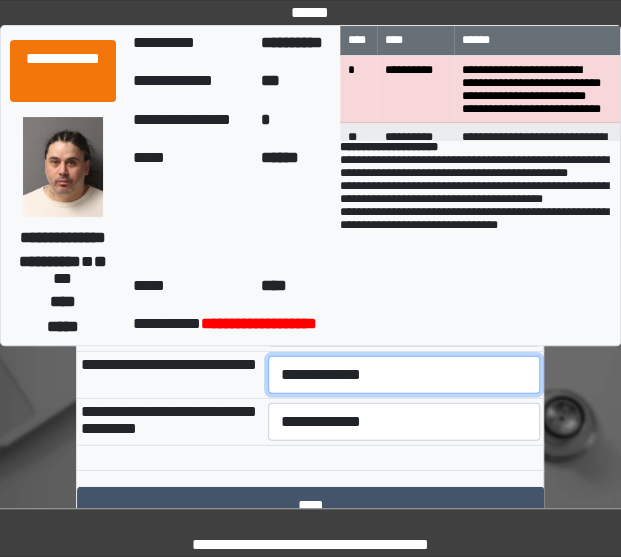 scroll, scrollTop: 1078, scrollLeft: 0, axis: vertical 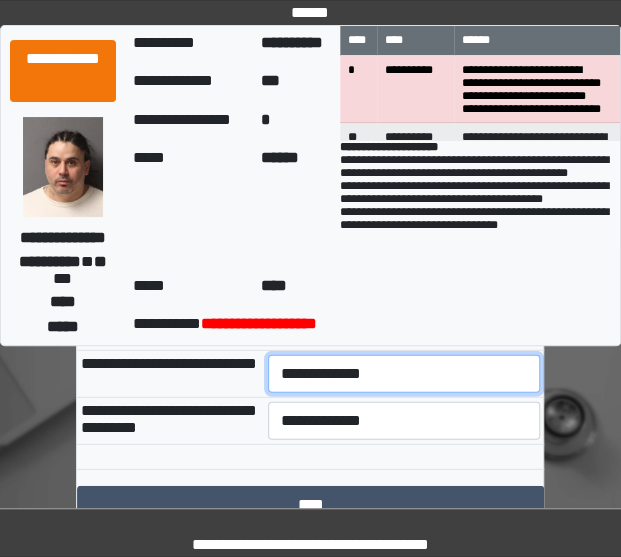 click on "**********" at bounding box center (404, 374) 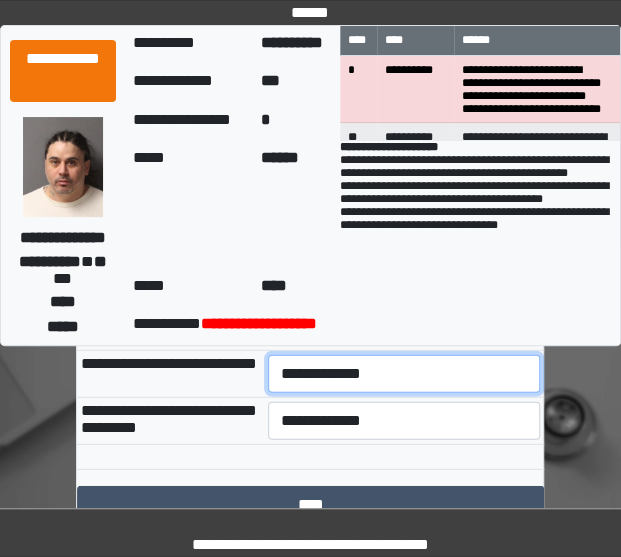 select on "***" 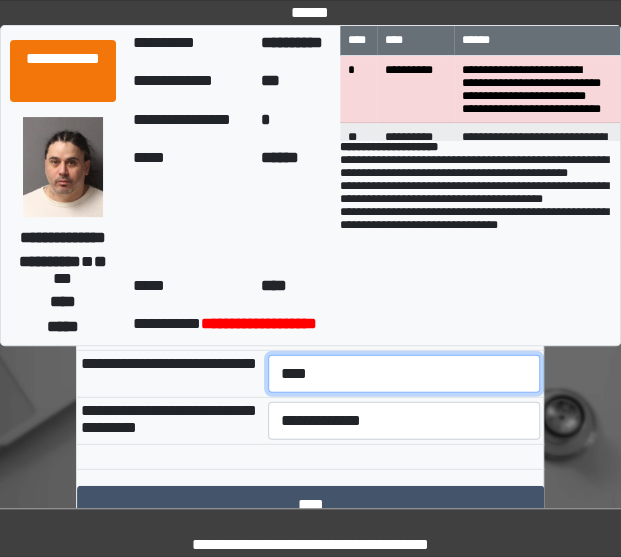 click on "**********" at bounding box center [404, 374] 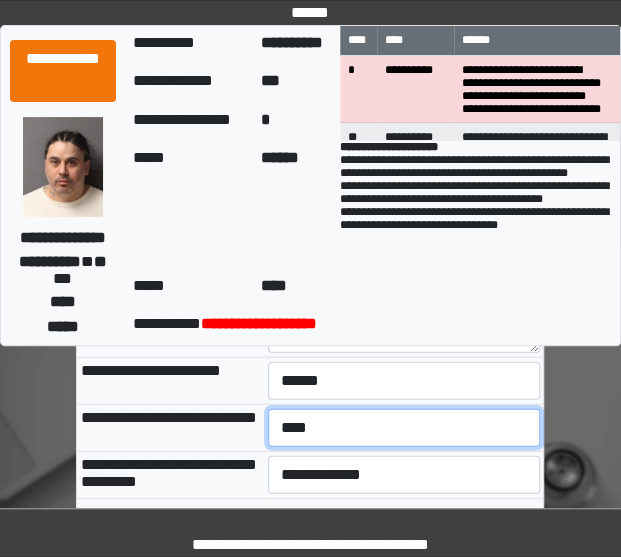 scroll, scrollTop: 1055, scrollLeft: 0, axis: vertical 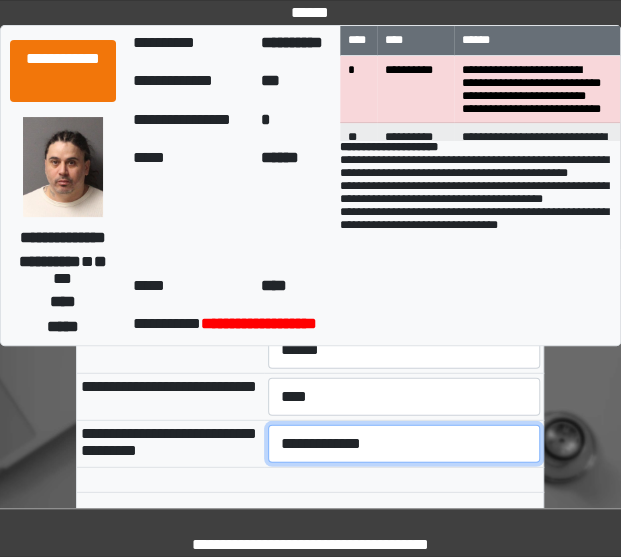 click on "**********" at bounding box center (404, 444) 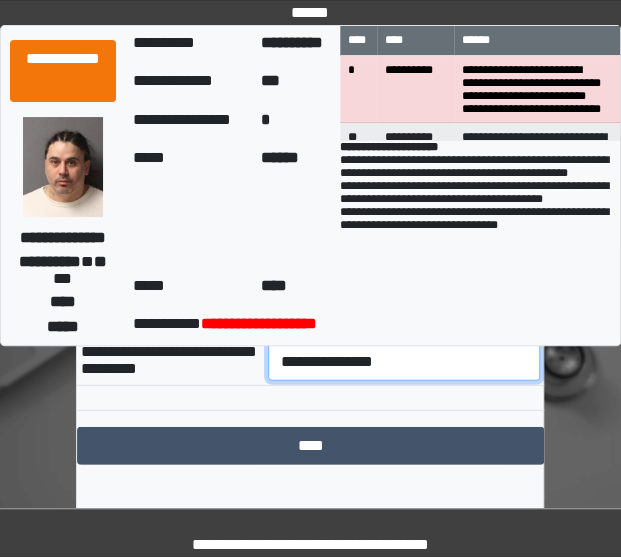 scroll, scrollTop: 1136, scrollLeft: 0, axis: vertical 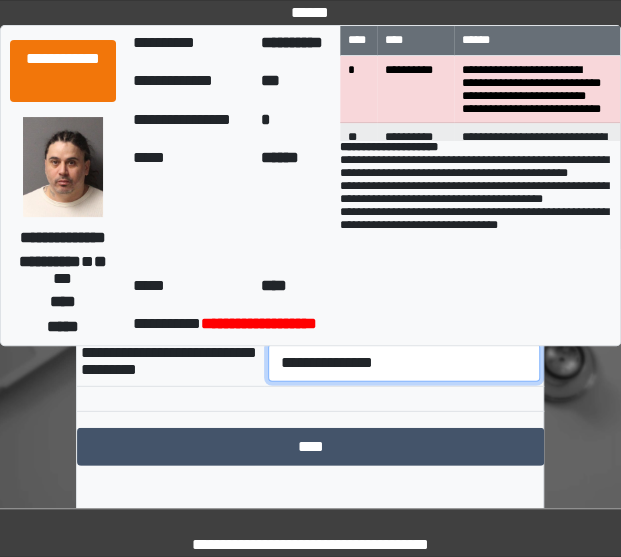 click on "**********" at bounding box center (404, 363) 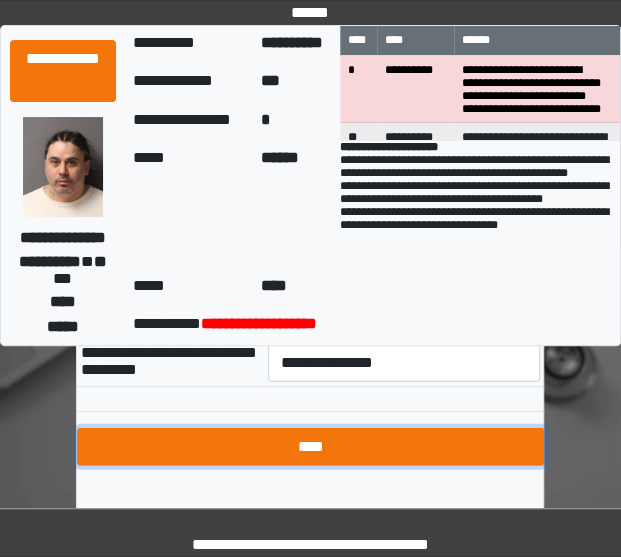 click on "****" at bounding box center (310, 447) 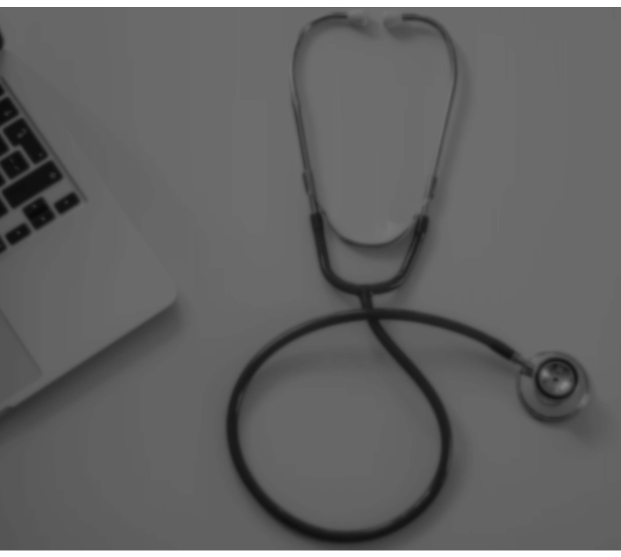 scroll, scrollTop: 0, scrollLeft: 0, axis: both 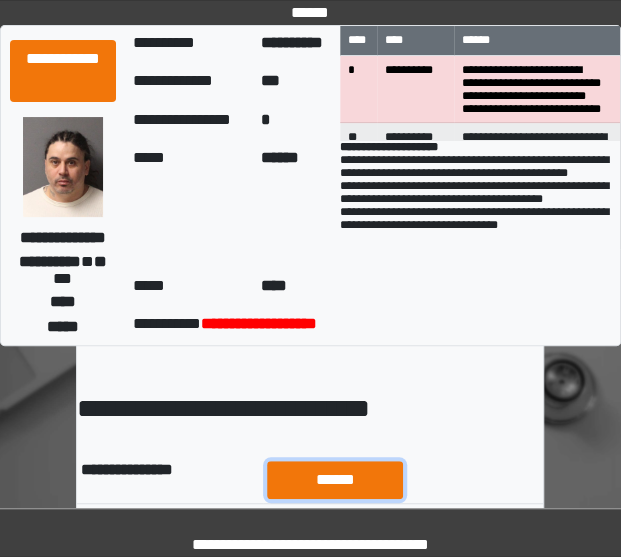 click on "******" at bounding box center [335, 479] 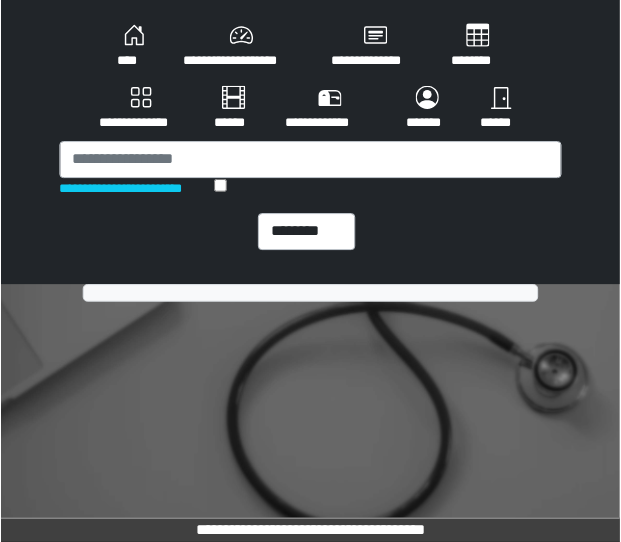 scroll, scrollTop: 0, scrollLeft: 0, axis: both 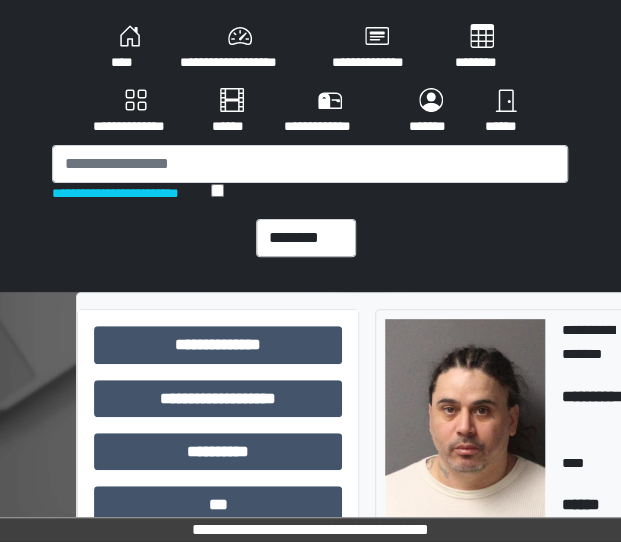 click on "**********" at bounding box center [310, 146] 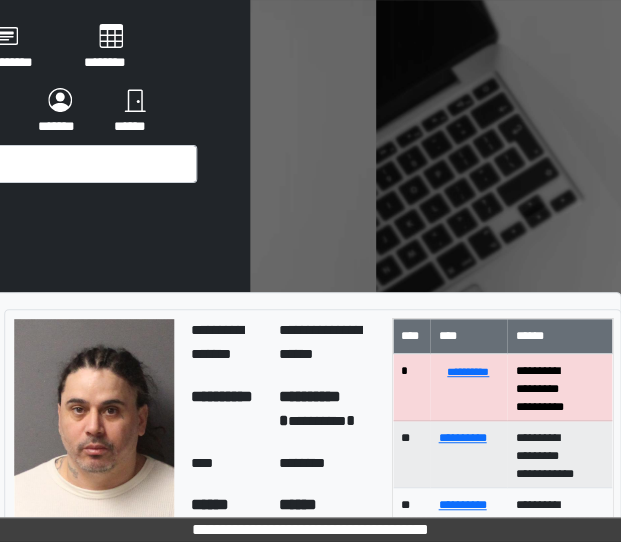 scroll, scrollTop: 0, scrollLeft: 0, axis: both 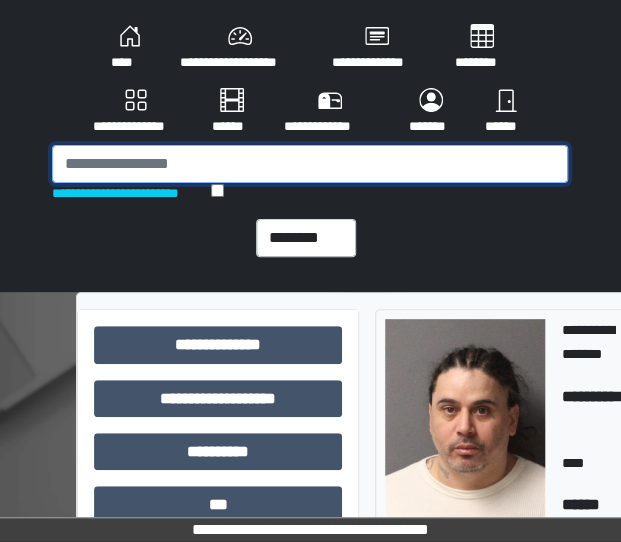 click at bounding box center [310, 164] 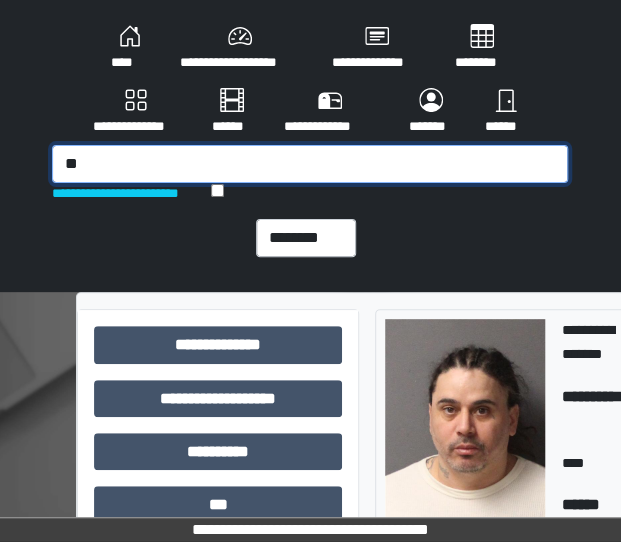 type on "*" 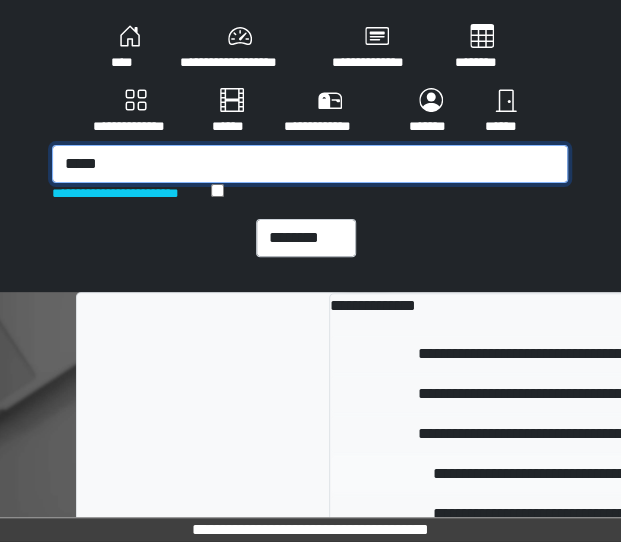 type on "*****" 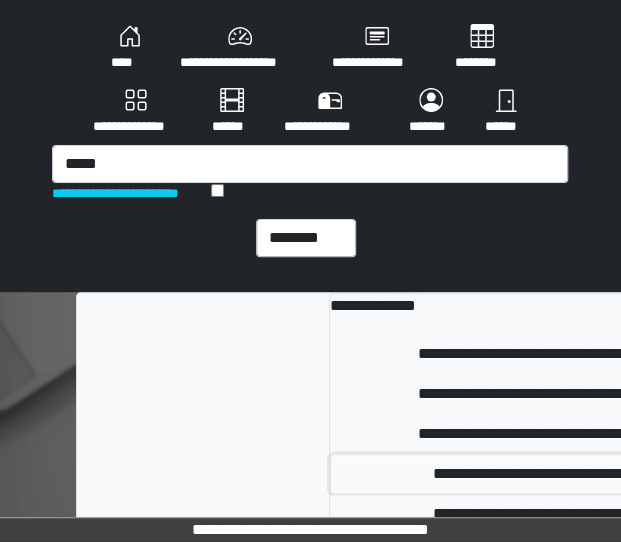 click on "**********" at bounding box center [635, 474] 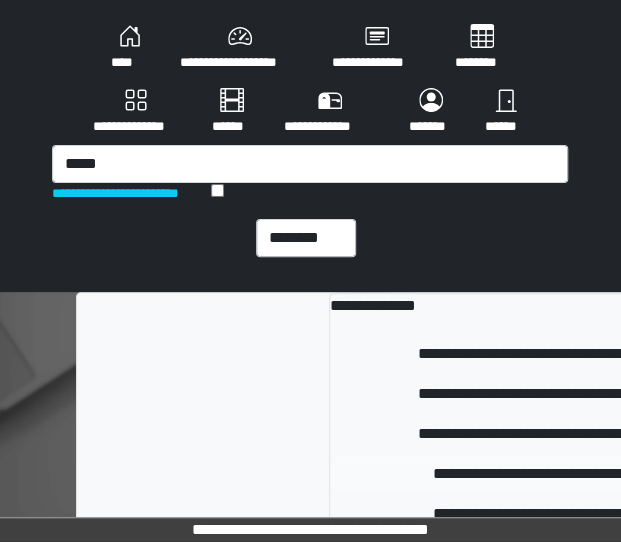 type 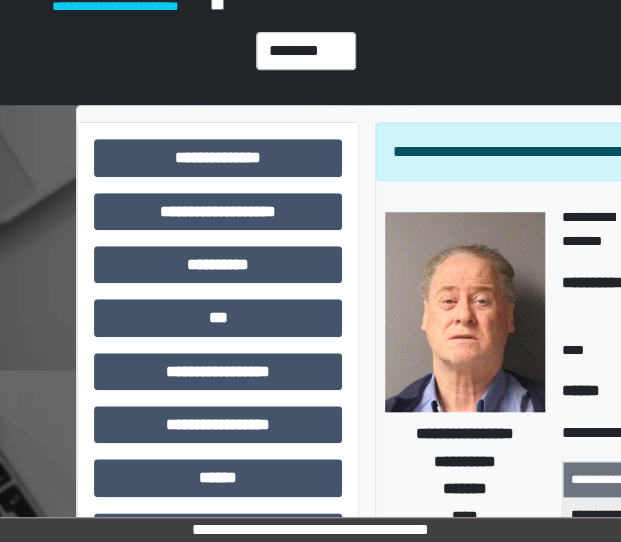 scroll, scrollTop: 333, scrollLeft: 0, axis: vertical 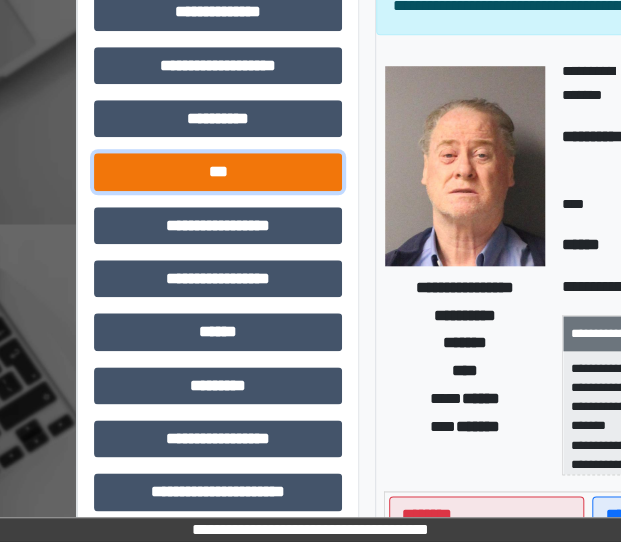 click on "***" at bounding box center (218, 171) 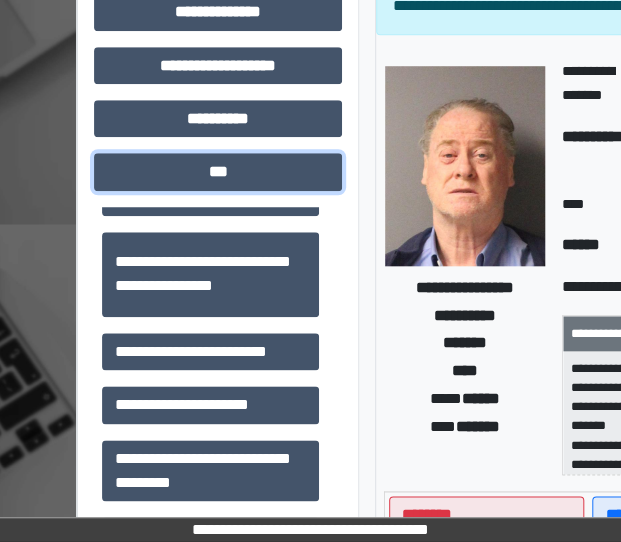 scroll, scrollTop: 214, scrollLeft: 0, axis: vertical 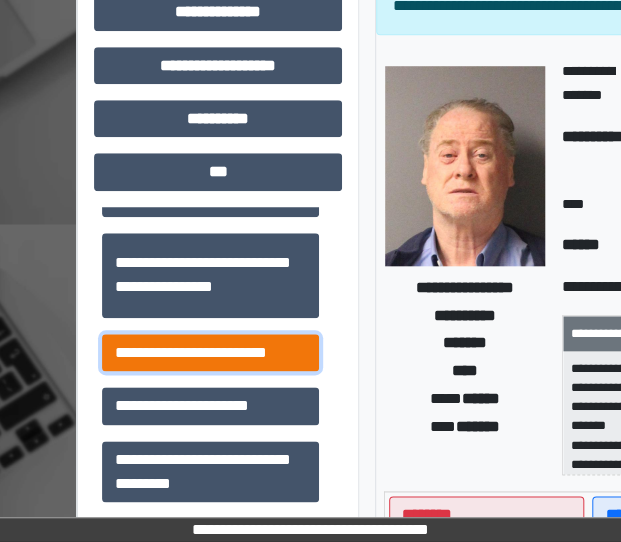 click on "**********" at bounding box center [210, 352] 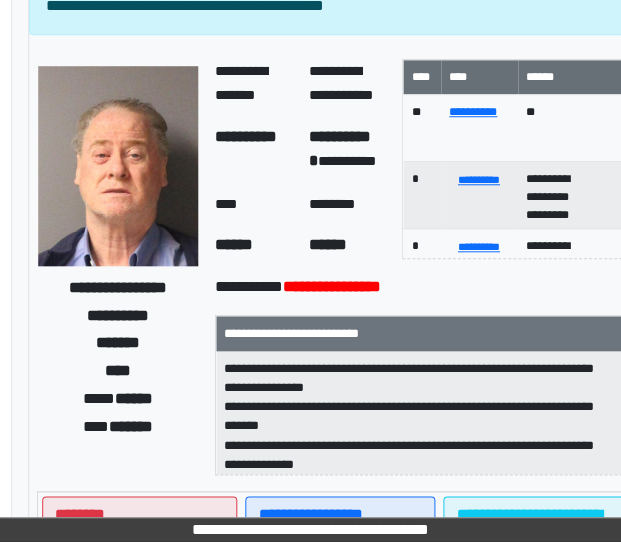 scroll, scrollTop: 333, scrollLeft: 354, axis: both 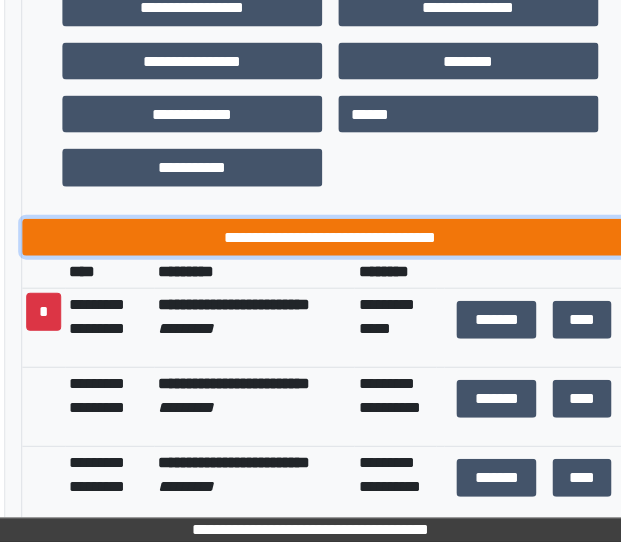 click on "**********" at bounding box center [330, 237] 